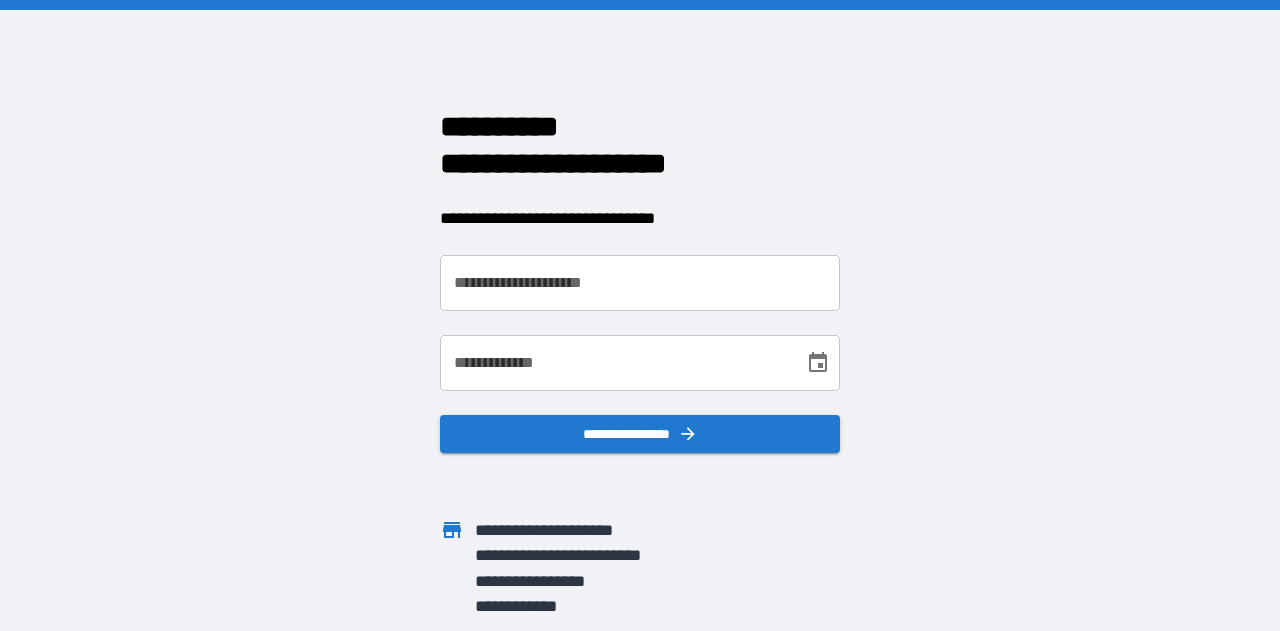 scroll, scrollTop: 0, scrollLeft: 0, axis: both 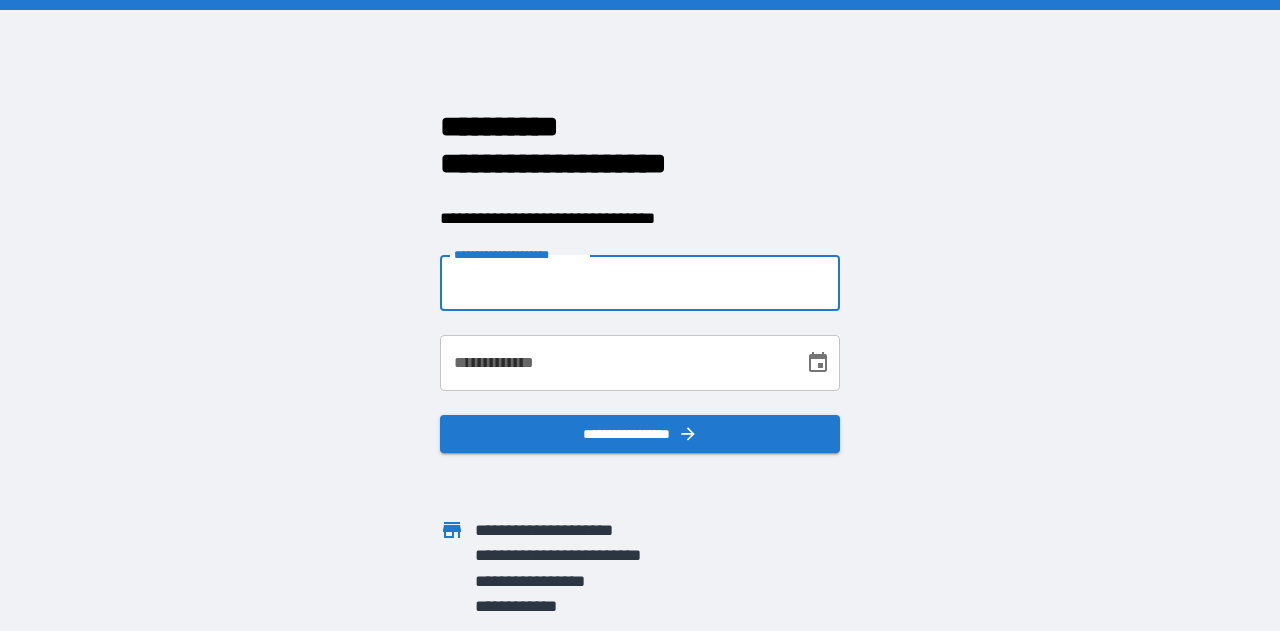 click on "**********" at bounding box center [640, 283] 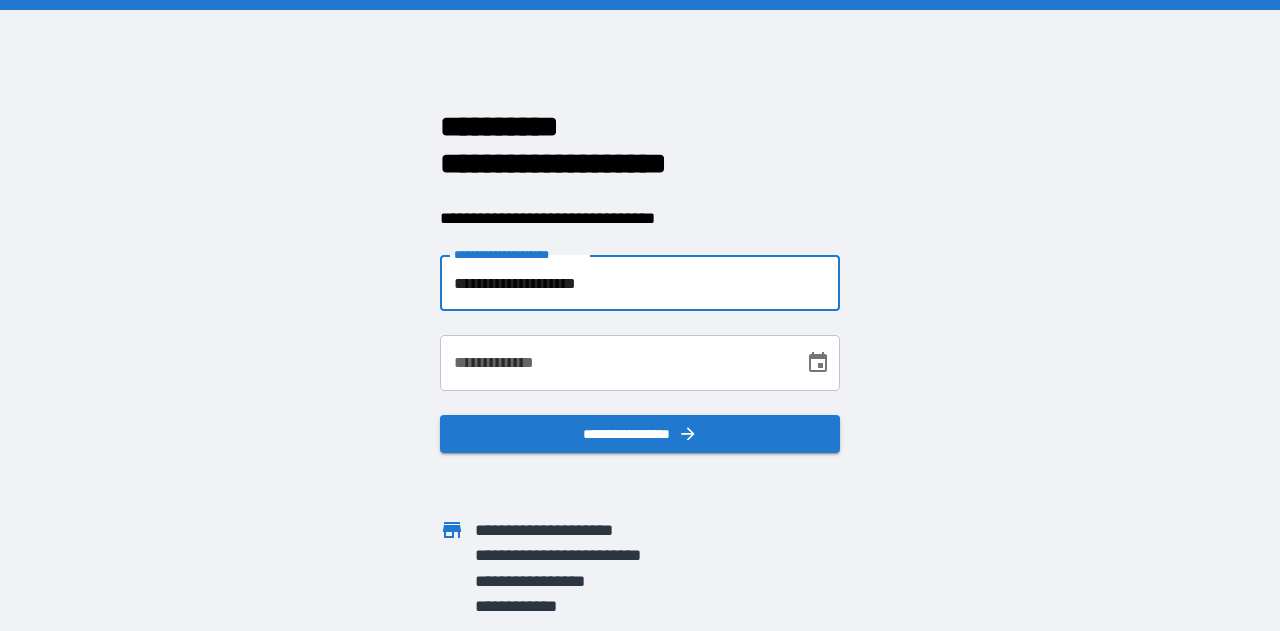 type on "**********" 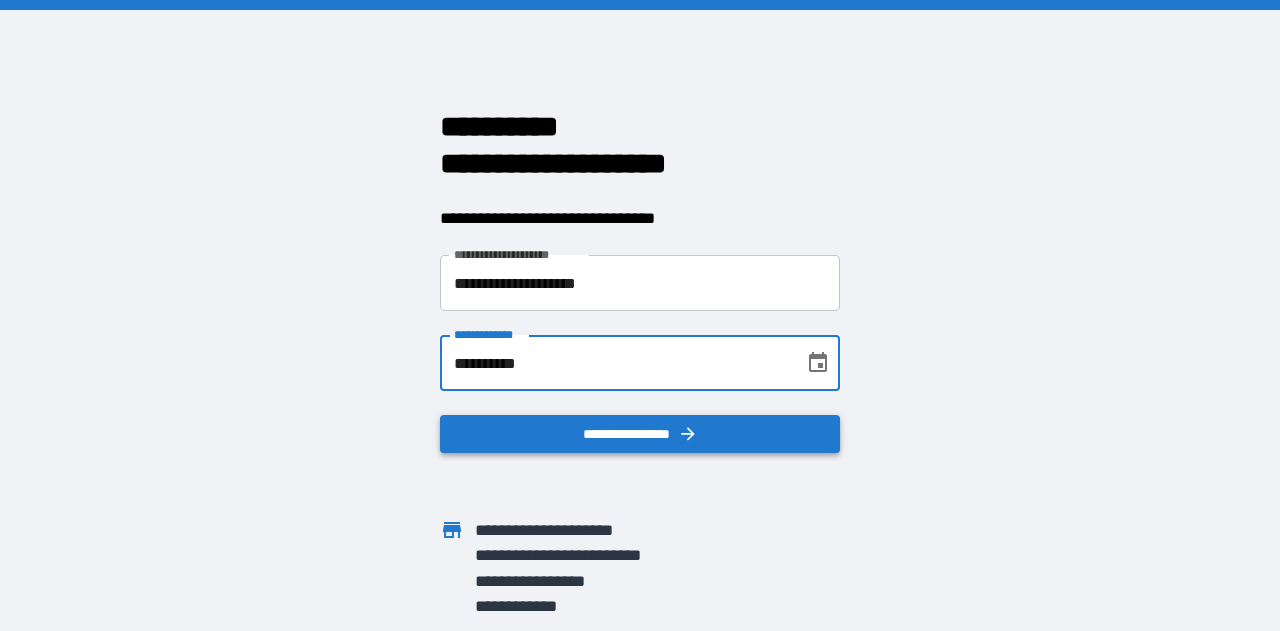 type on "**********" 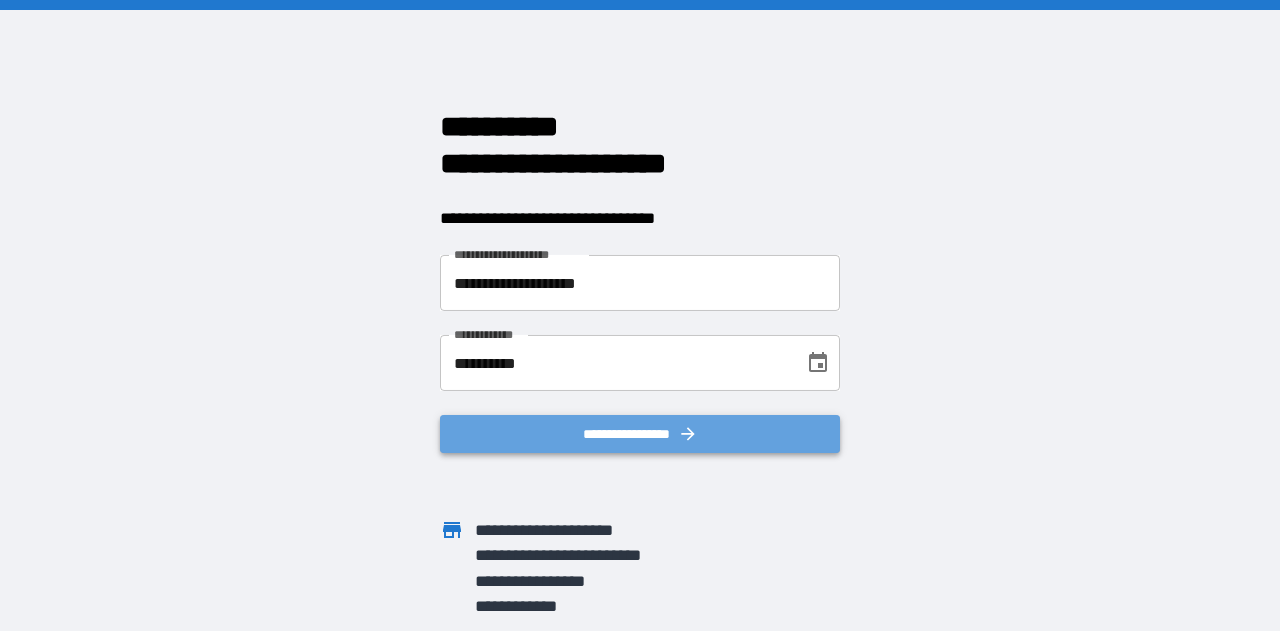 click on "**********" at bounding box center (640, 434) 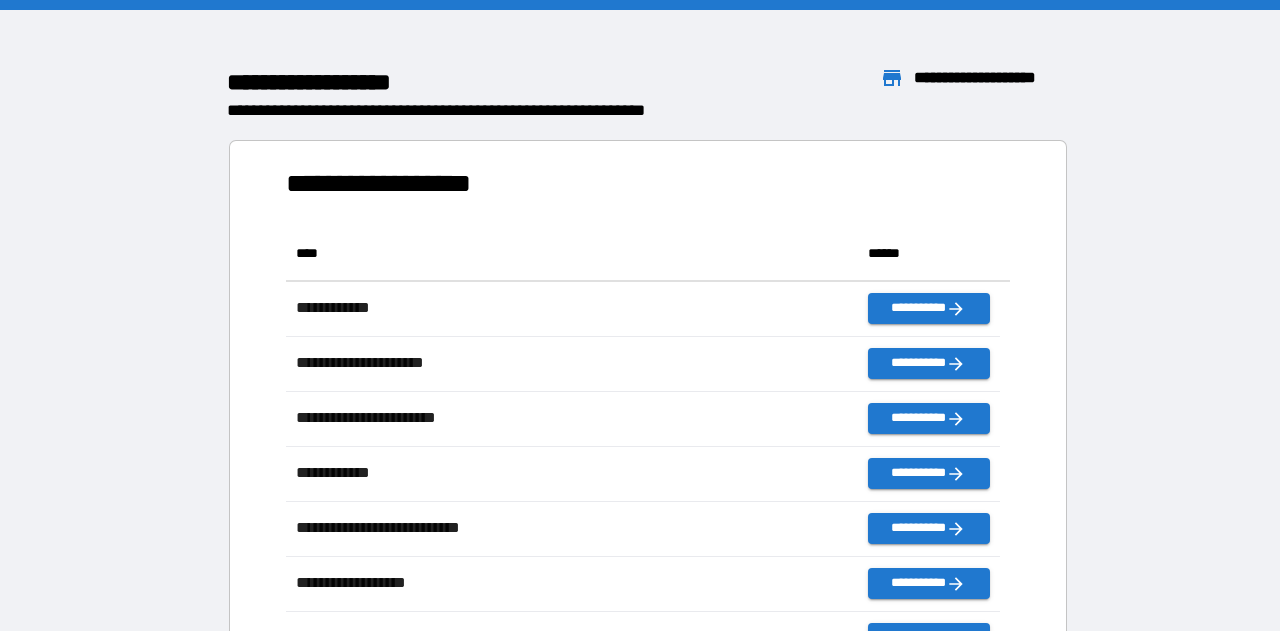 scroll, scrollTop: 16, scrollLeft: 16, axis: both 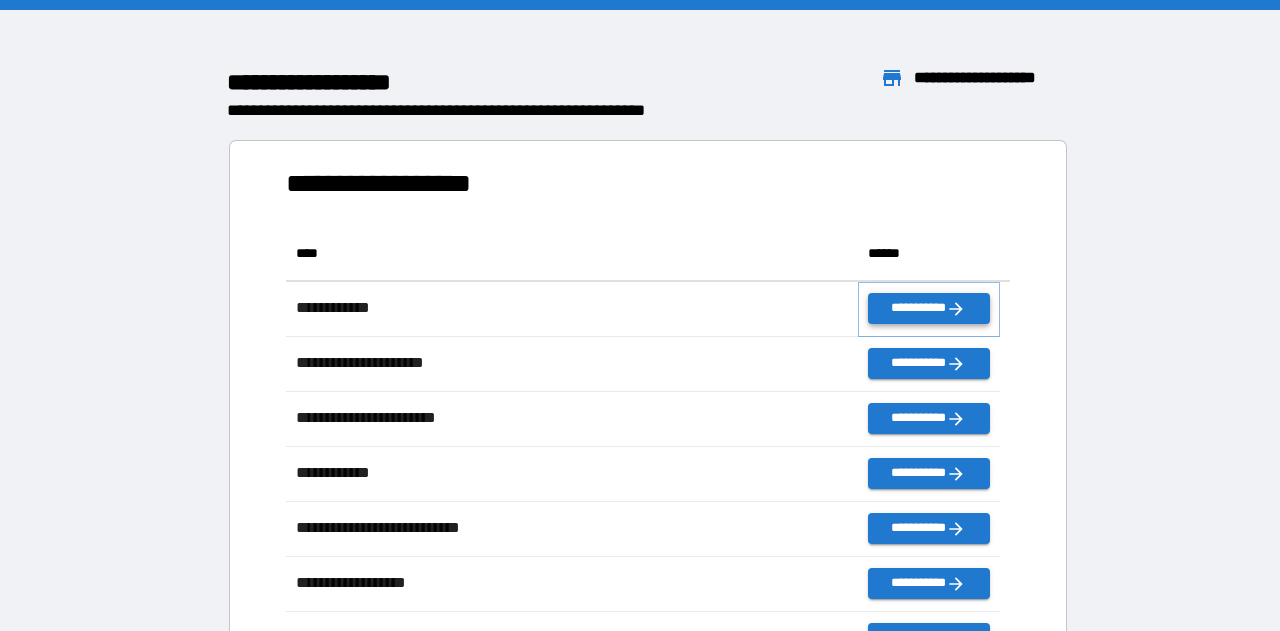 click on "**********" at bounding box center [929, 308] 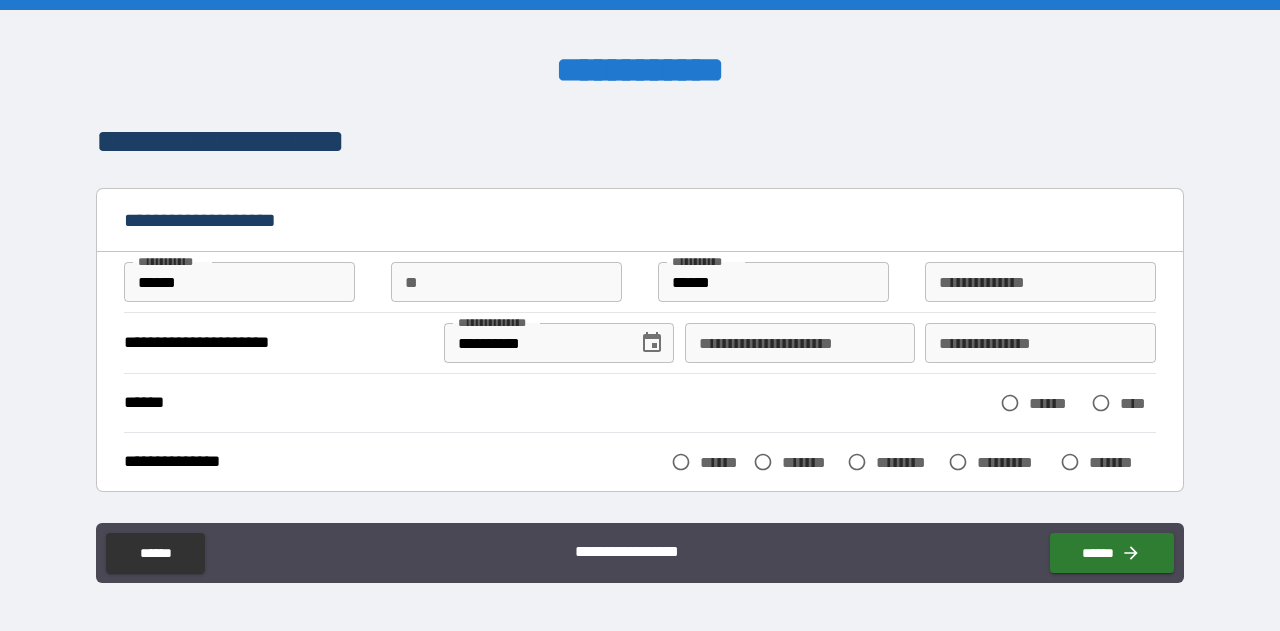click on "**********" at bounding box center [800, 343] 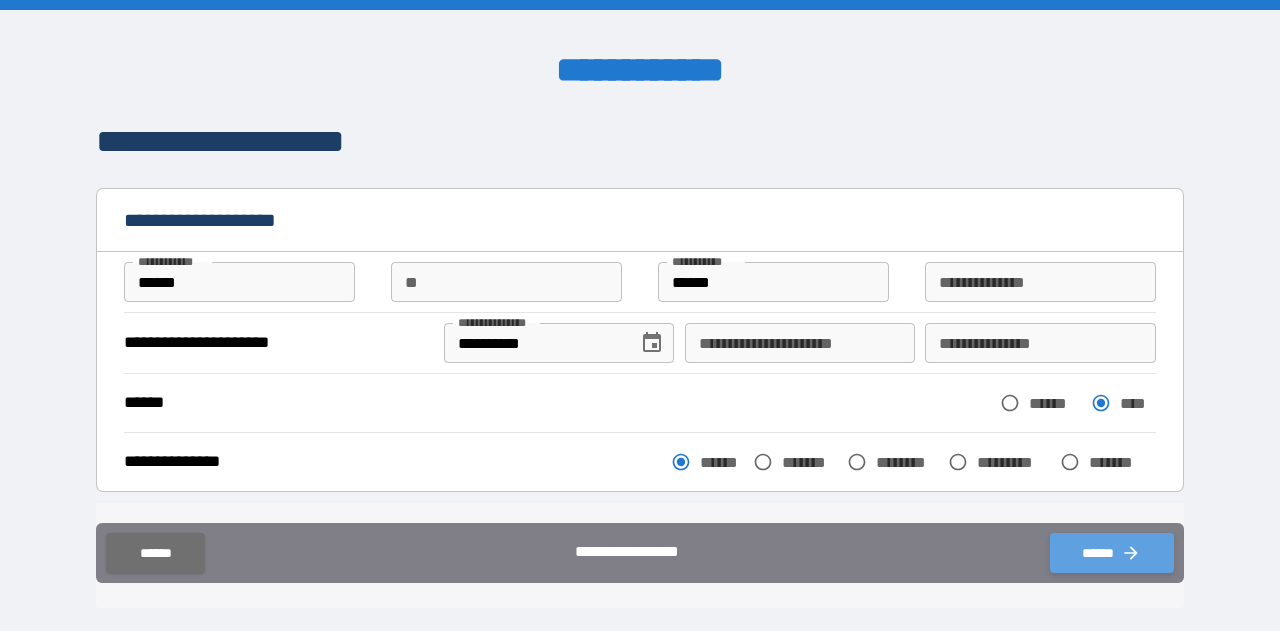 click on "******" at bounding box center [1112, 553] 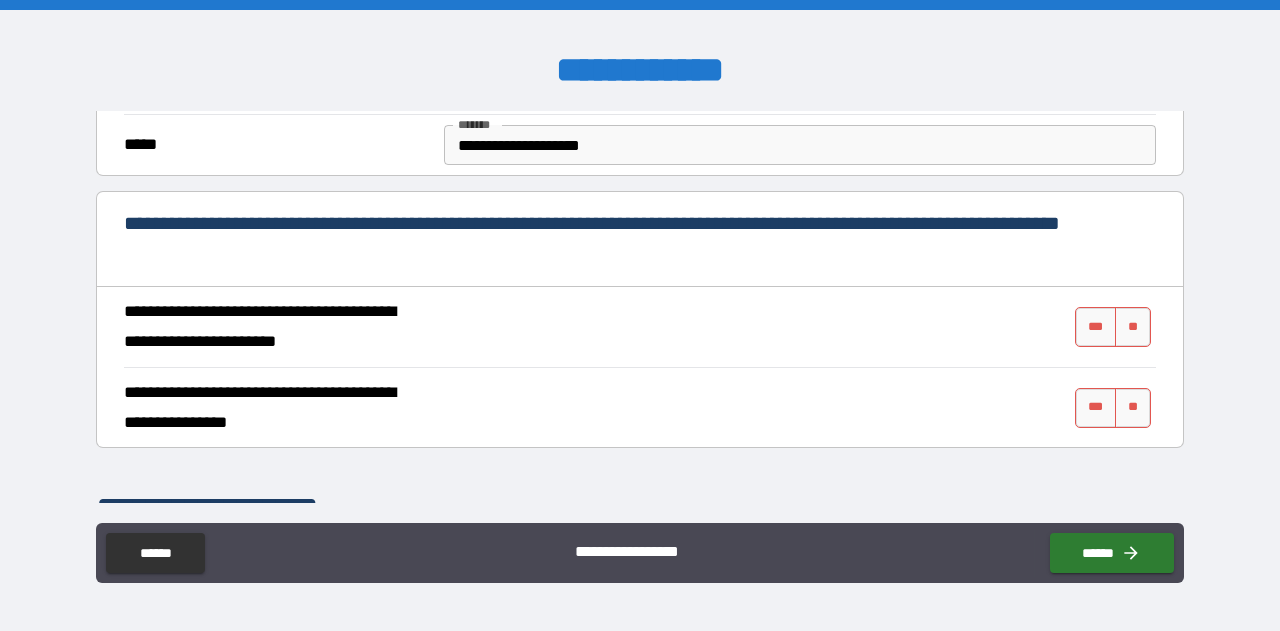scroll, scrollTop: 704, scrollLeft: 0, axis: vertical 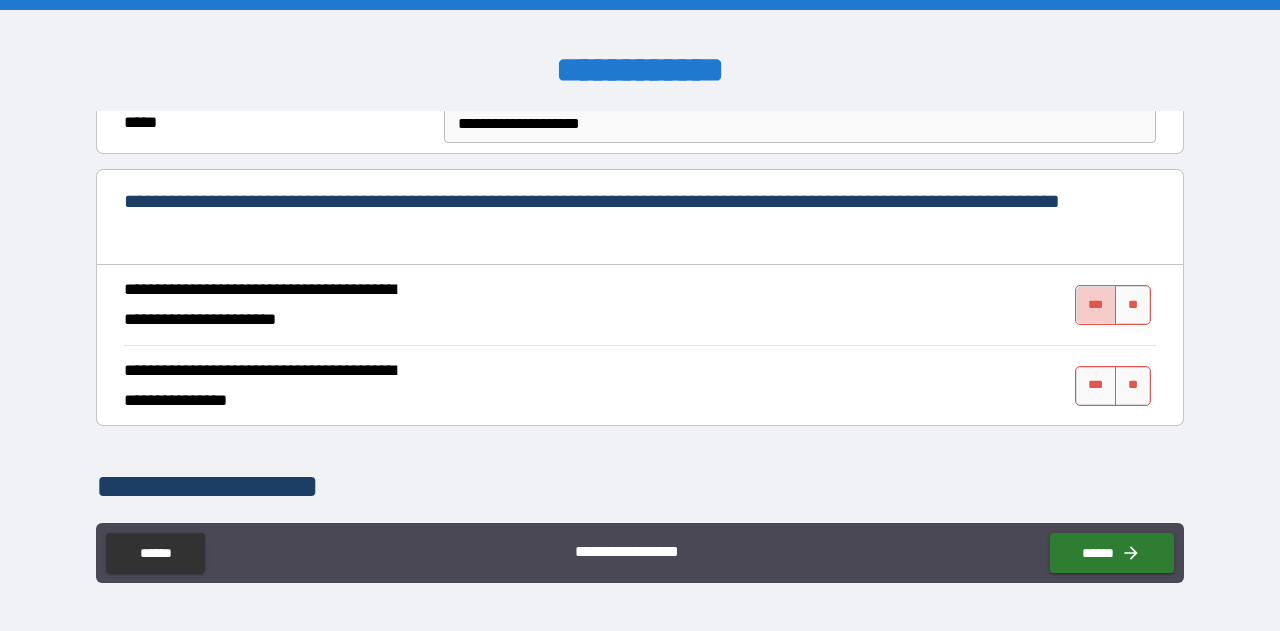 click on "***" at bounding box center (1096, 305) 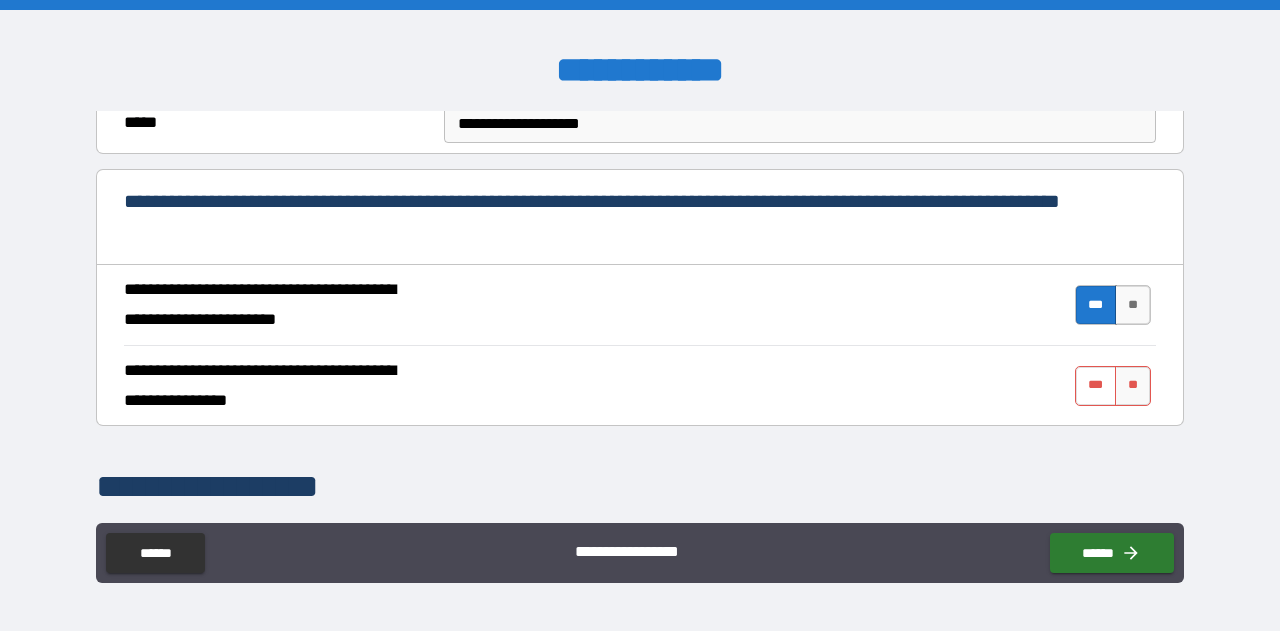 click on "***" at bounding box center [1096, 386] 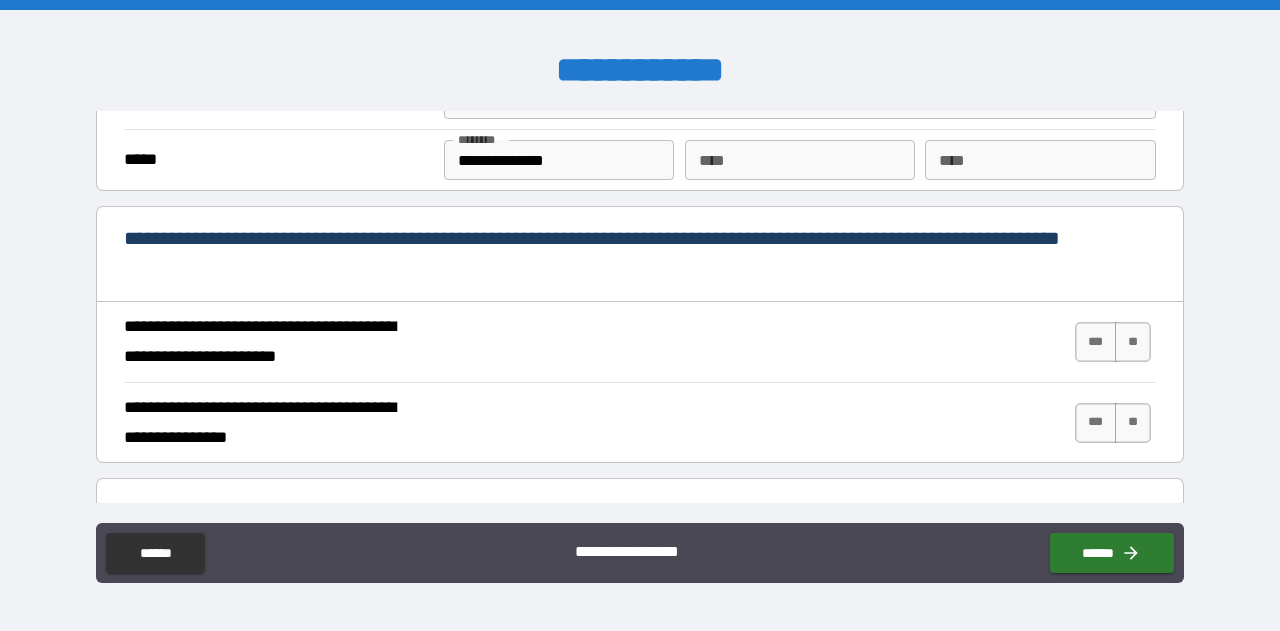 scroll, scrollTop: 1770, scrollLeft: 0, axis: vertical 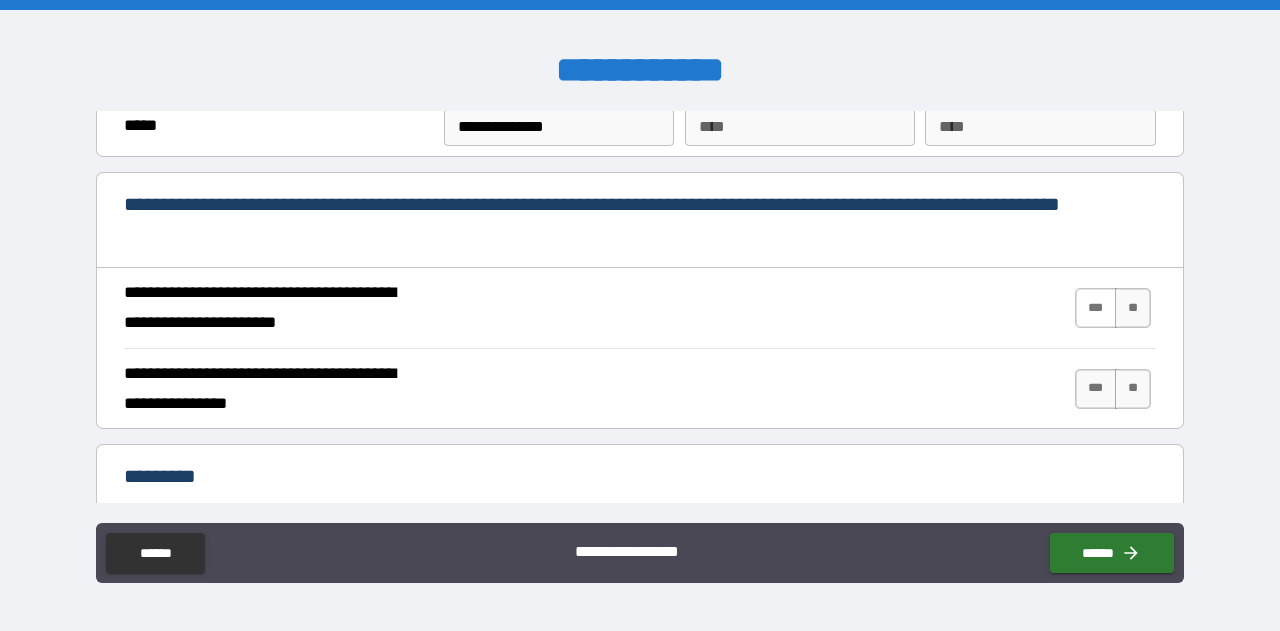 click on "***" at bounding box center [1096, 308] 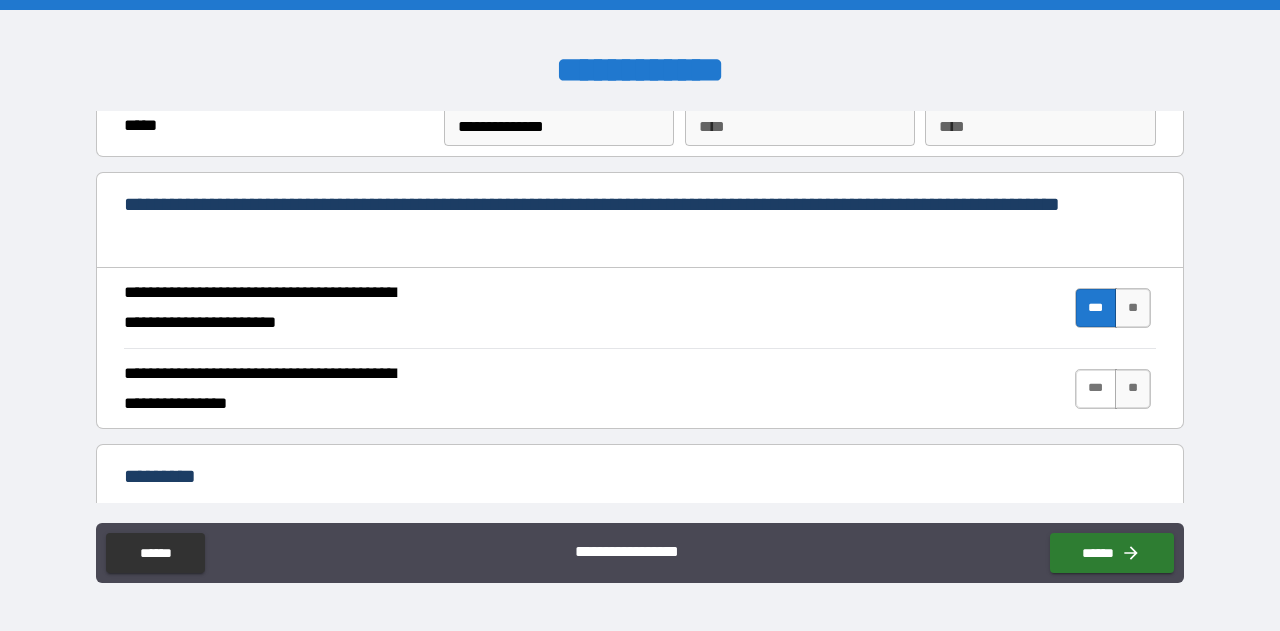 click on "***" at bounding box center (1096, 389) 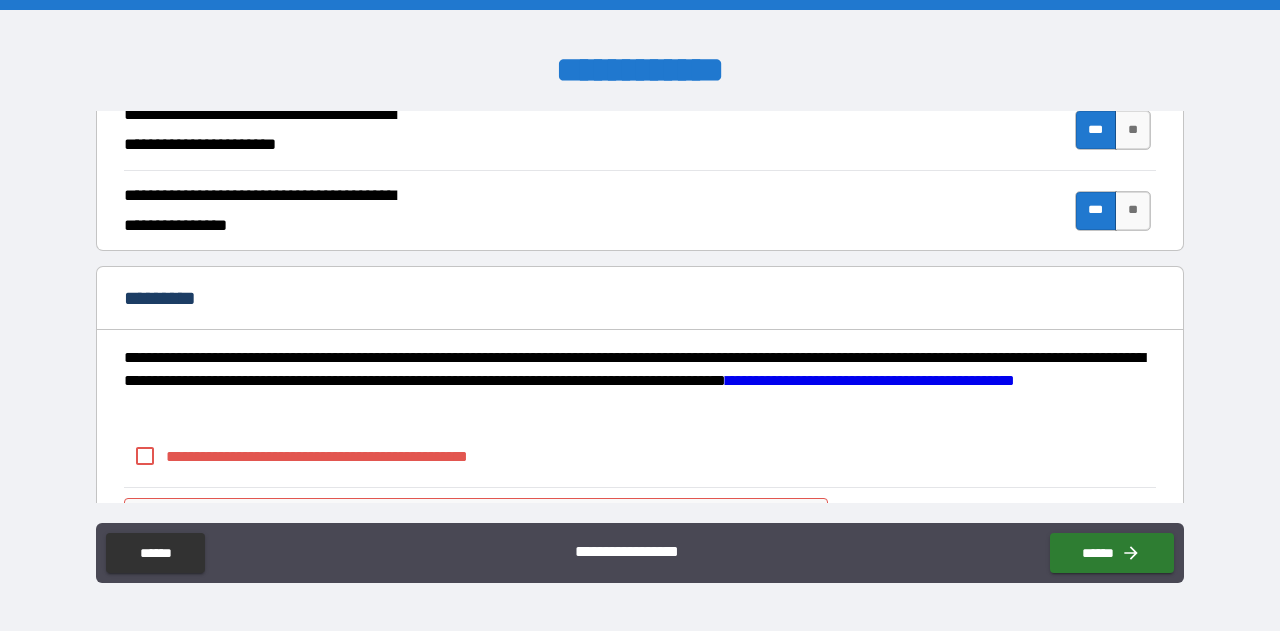 scroll, scrollTop: 2043, scrollLeft: 0, axis: vertical 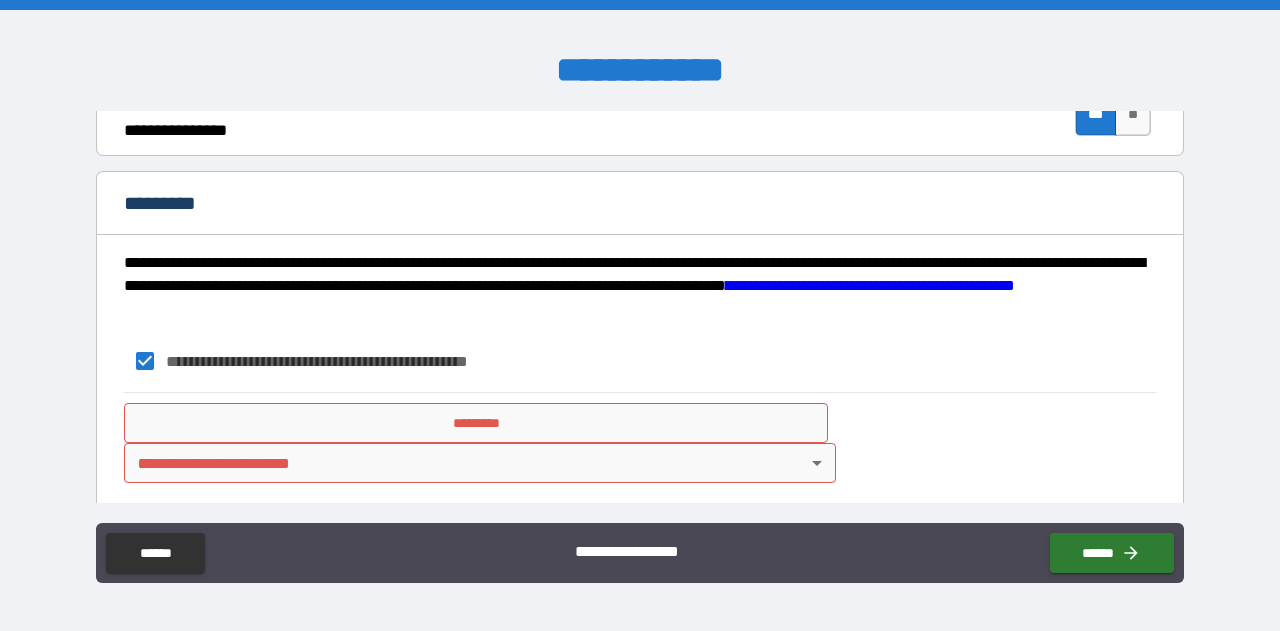 click on "*********" at bounding box center [476, 423] 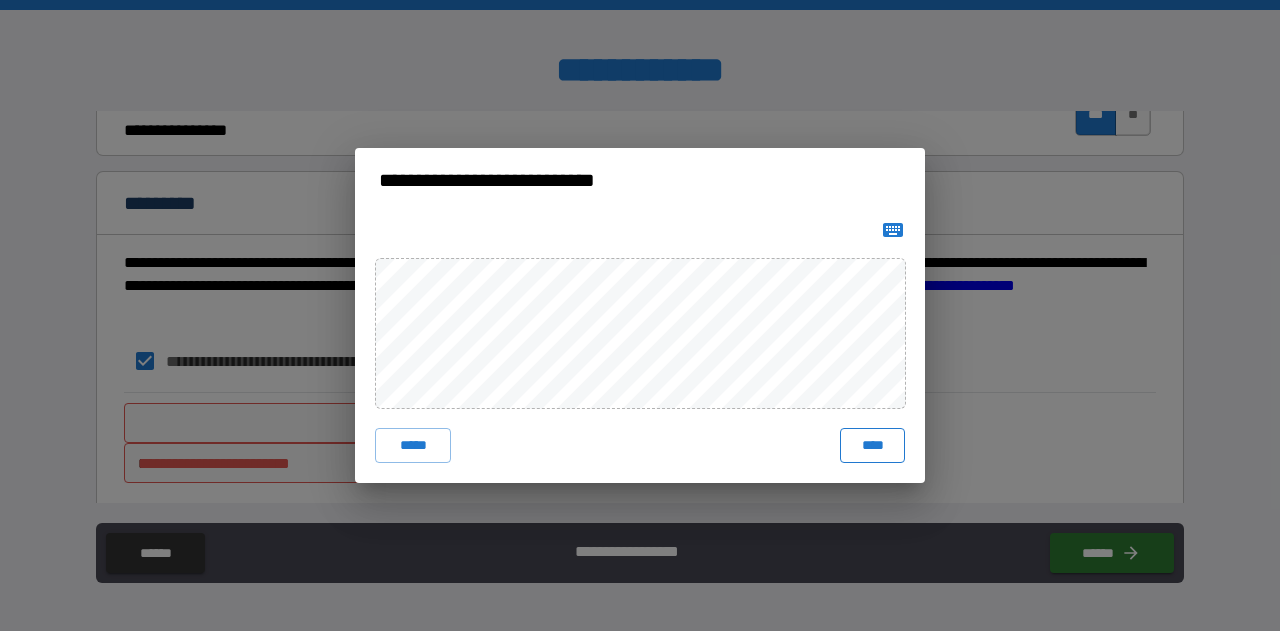 click on "****" at bounding box center (872, 446) 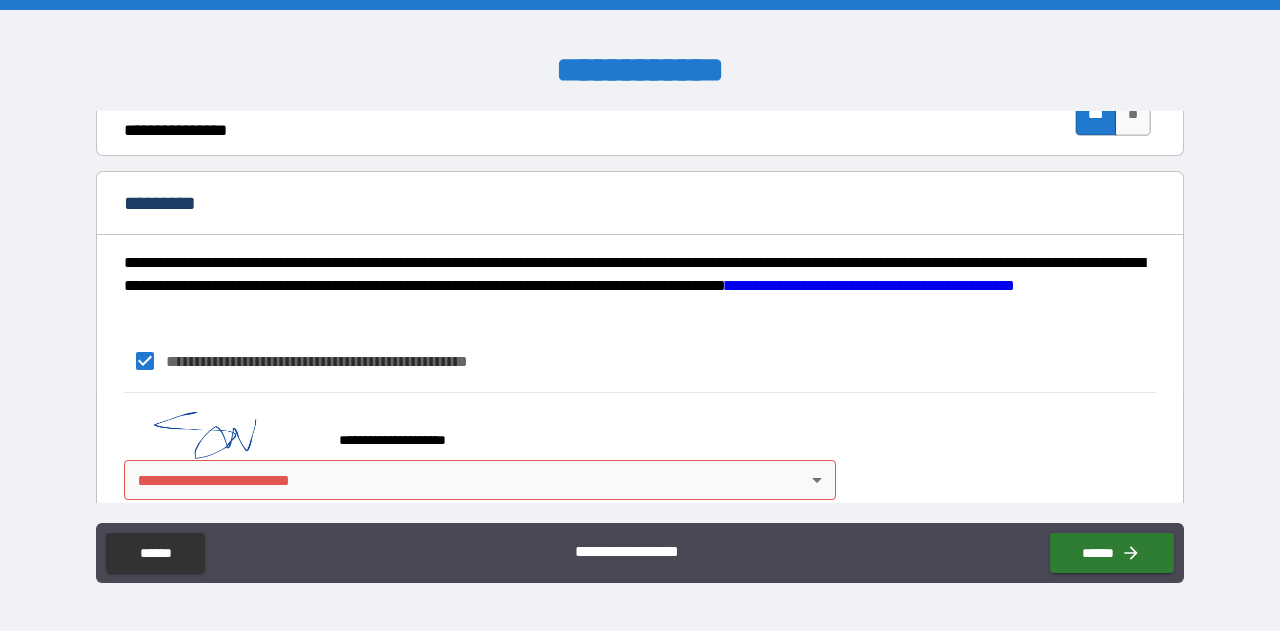 click on "**********" at bounding box center [640, 315] 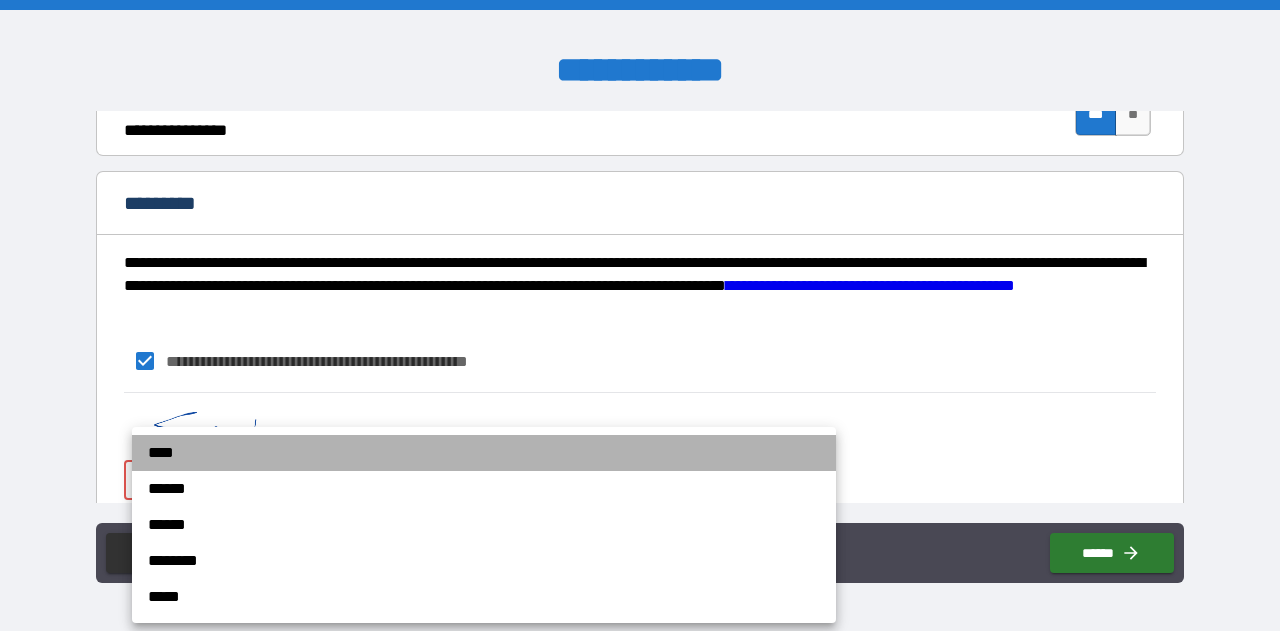 click on "****" at bounding box center (484, 453) 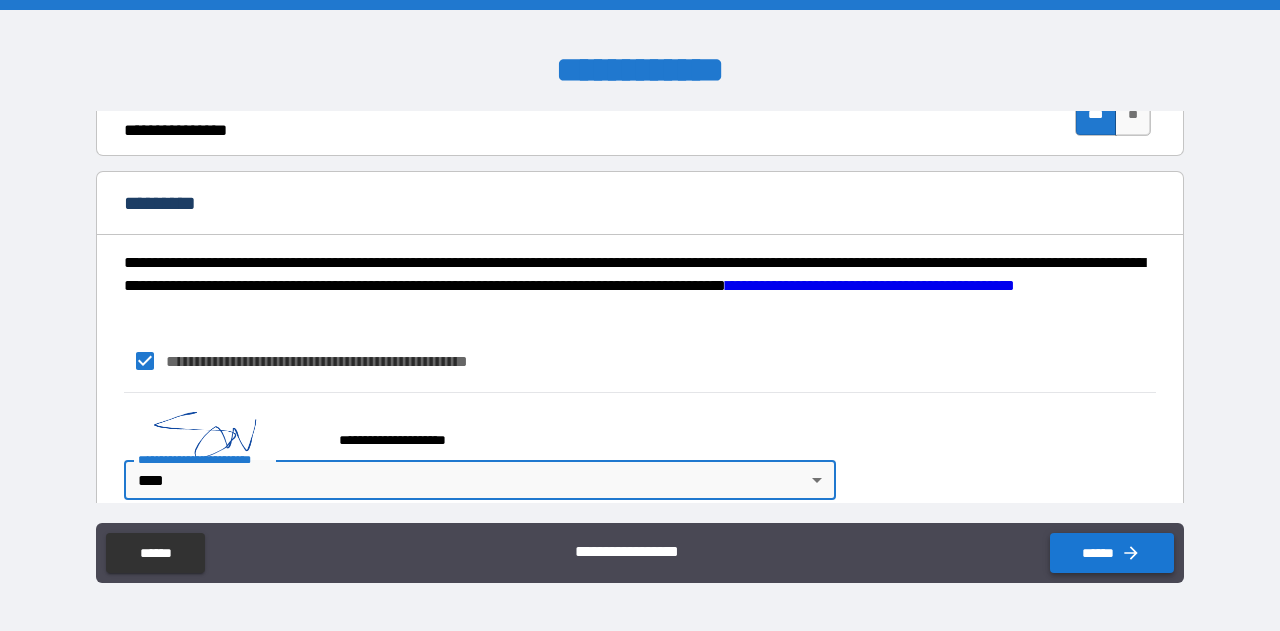 click on "******" at bounding box center (1112, 553) 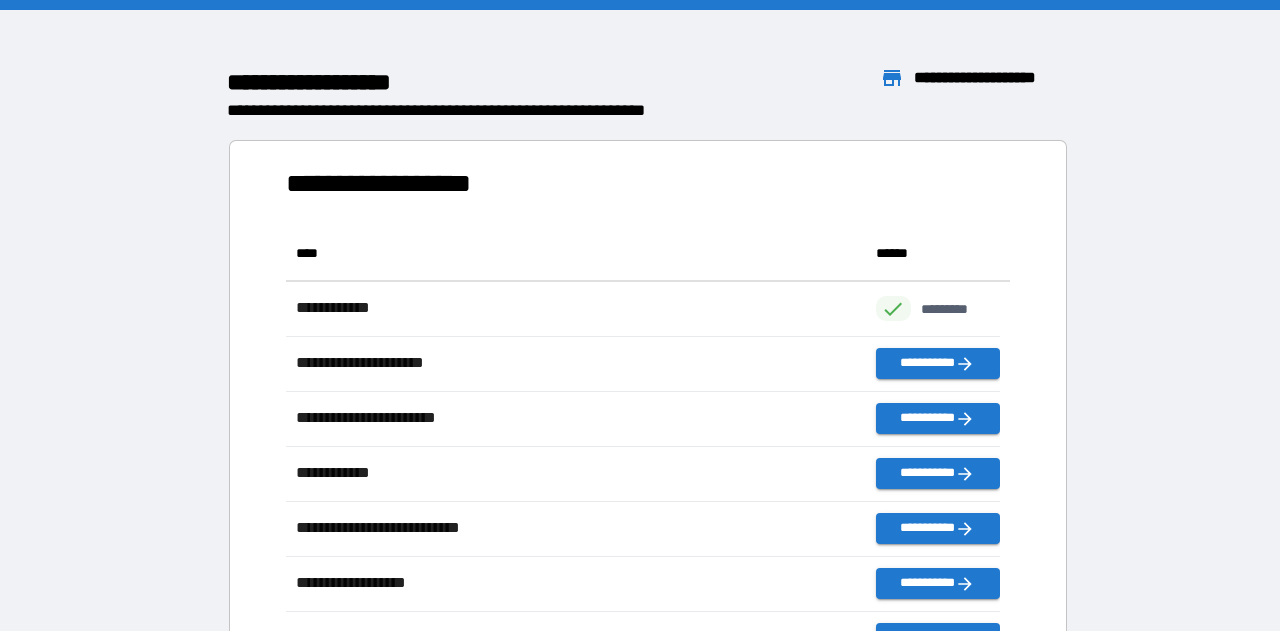 scroll, scrollTop: 16, scrollLeft: 16, axis: both 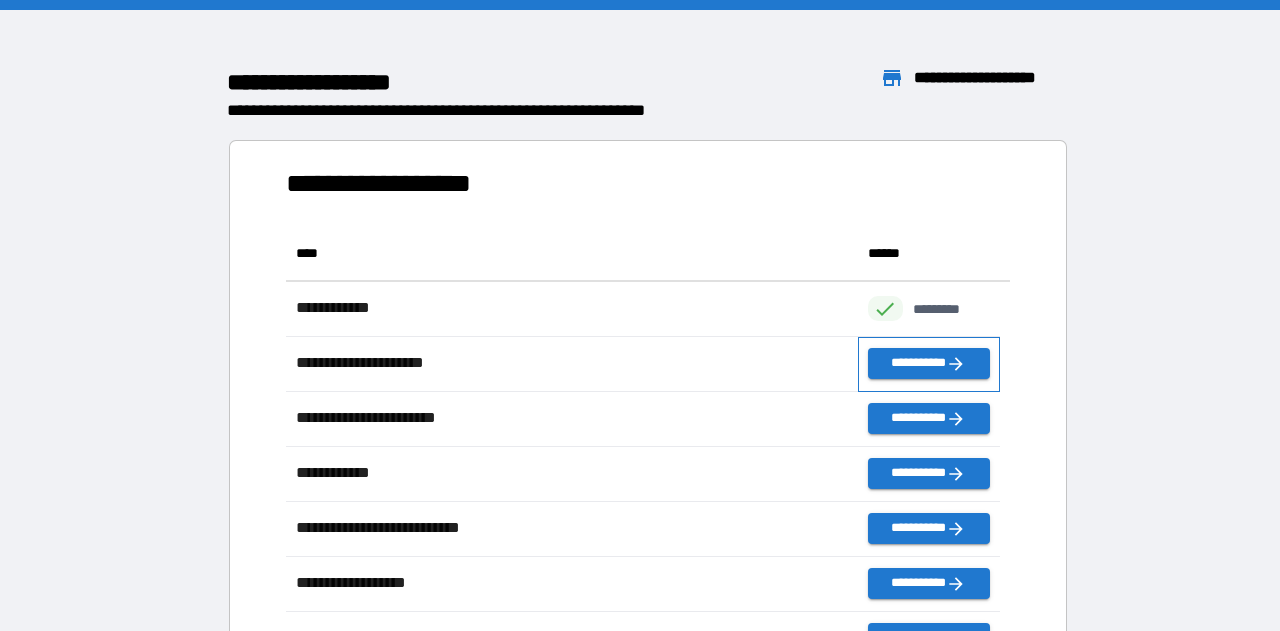 click on "**********" at bounding box center [929, 364] 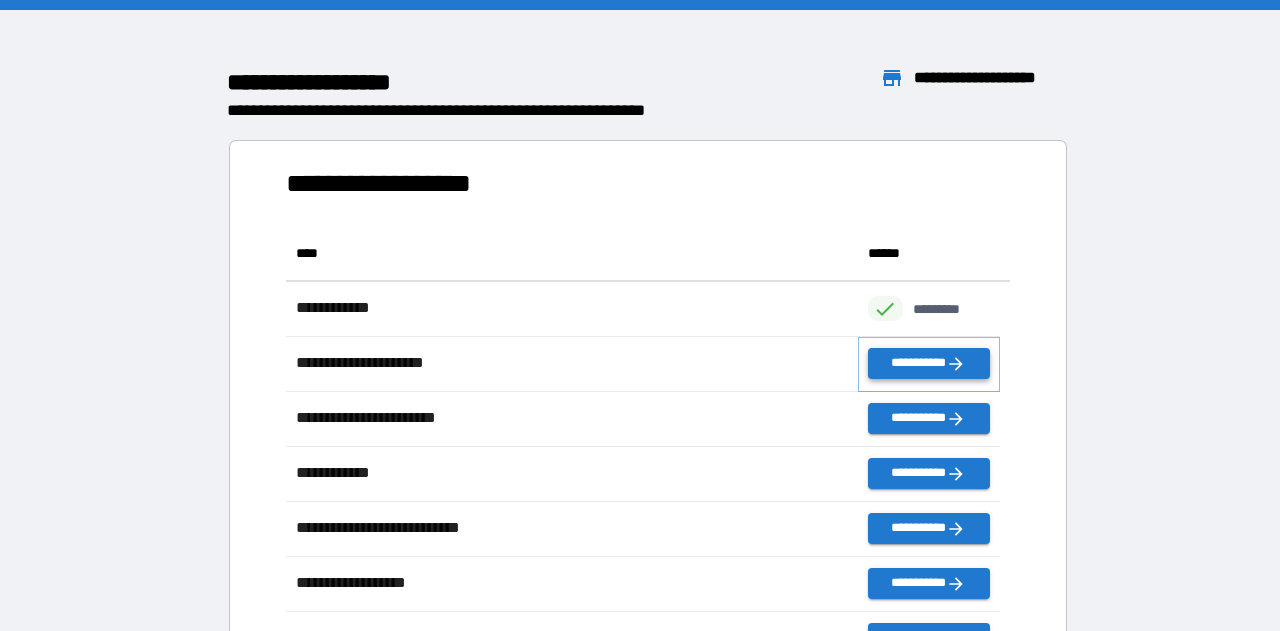 click on "**********" at bounding box center [929, 363] 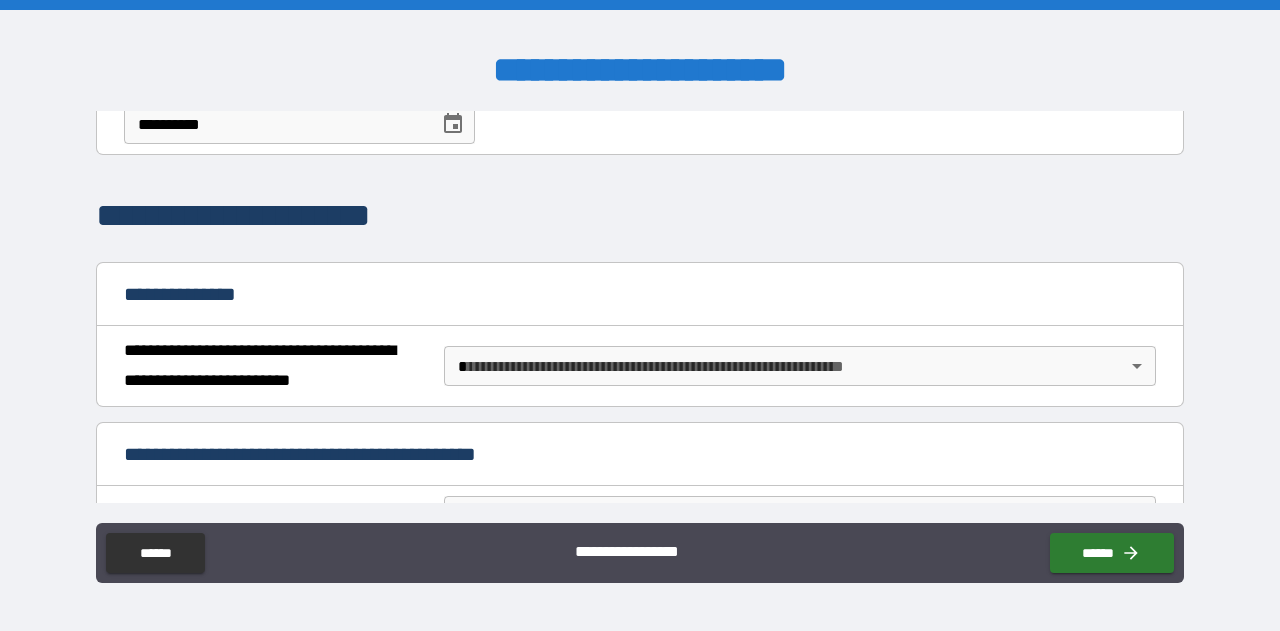 scroll, scrollTop: 123, scrollLeft: 0, axis: vertical 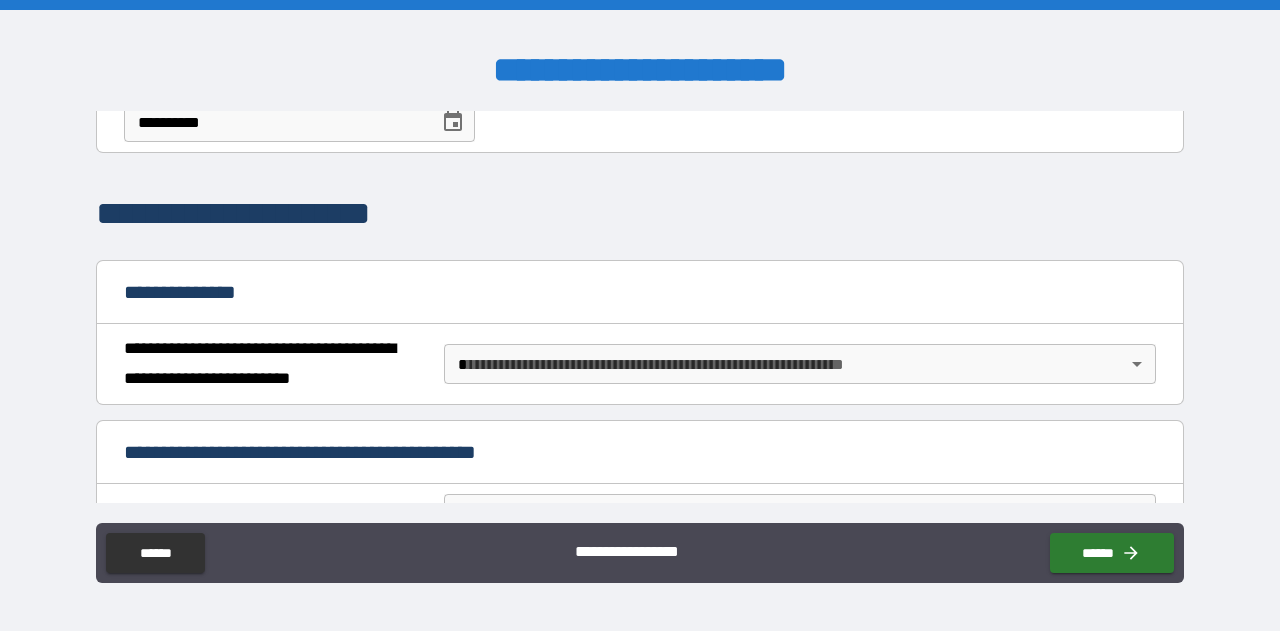 click on "**********" at bounding box center (640, 315) 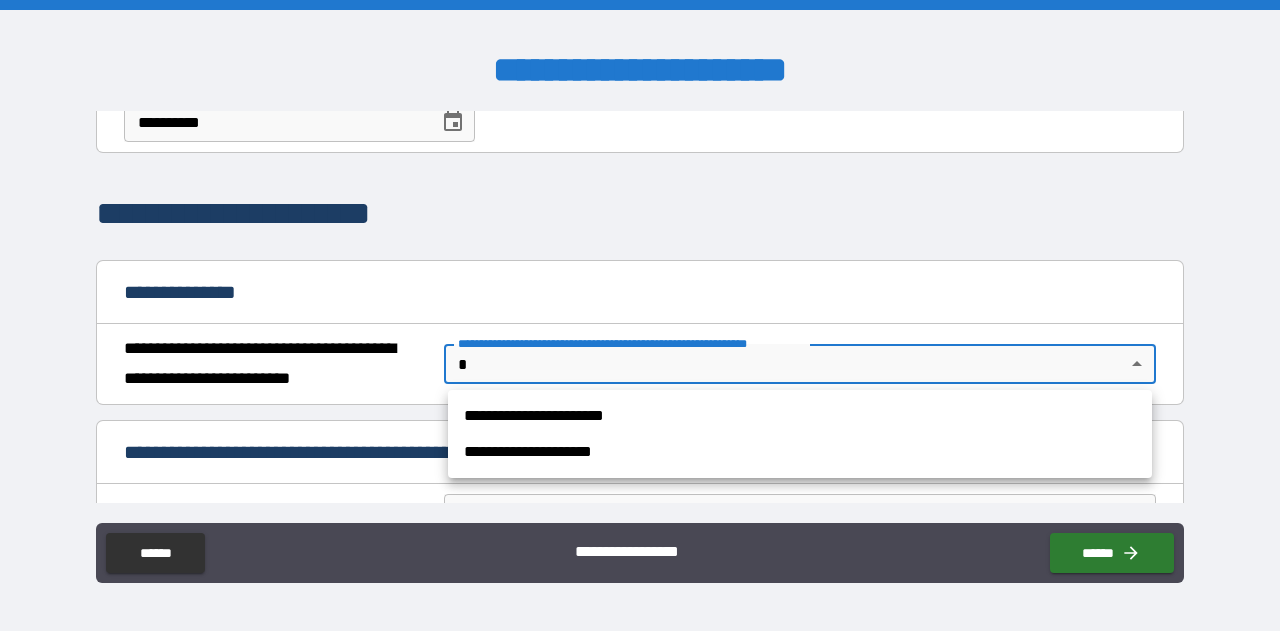 click on "**********" at bounding box center (800, 452) 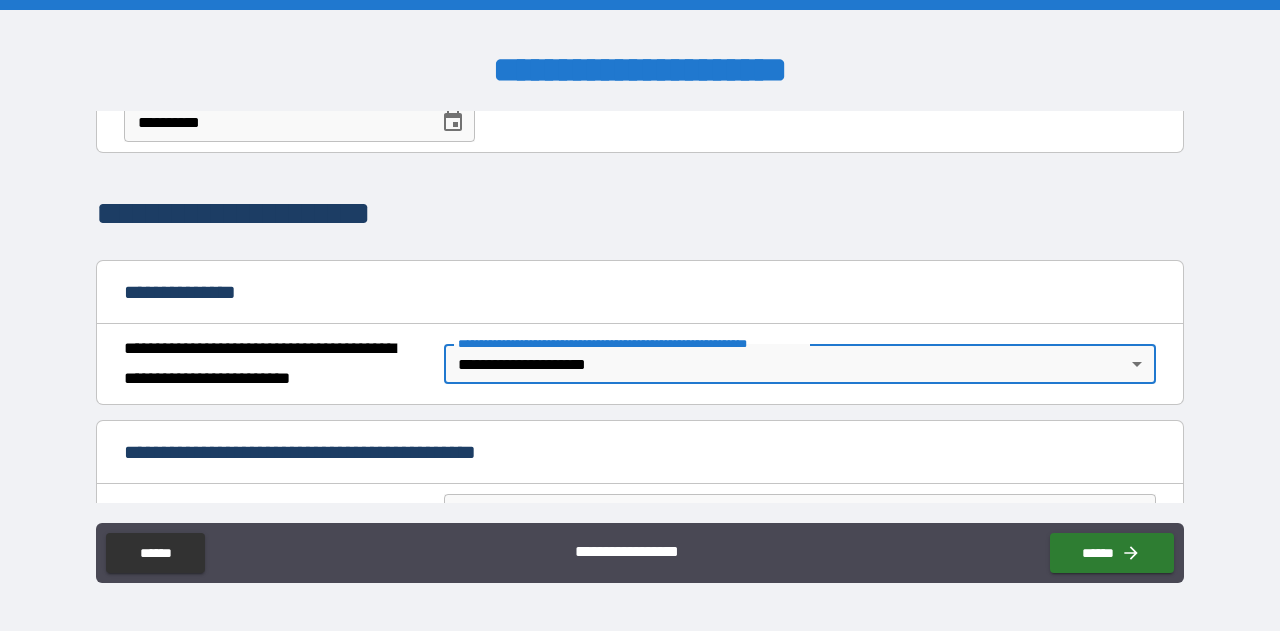 type on "*" 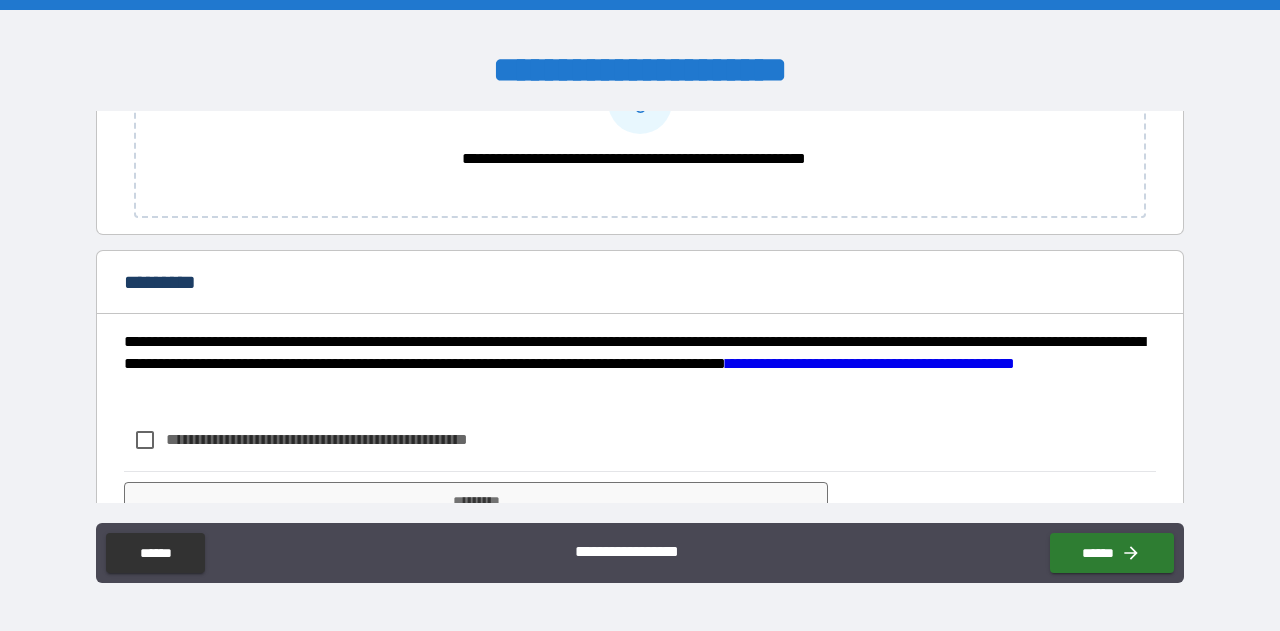 scroll, scrollTop: 1766, scrollLeft: 0, axis: vertical 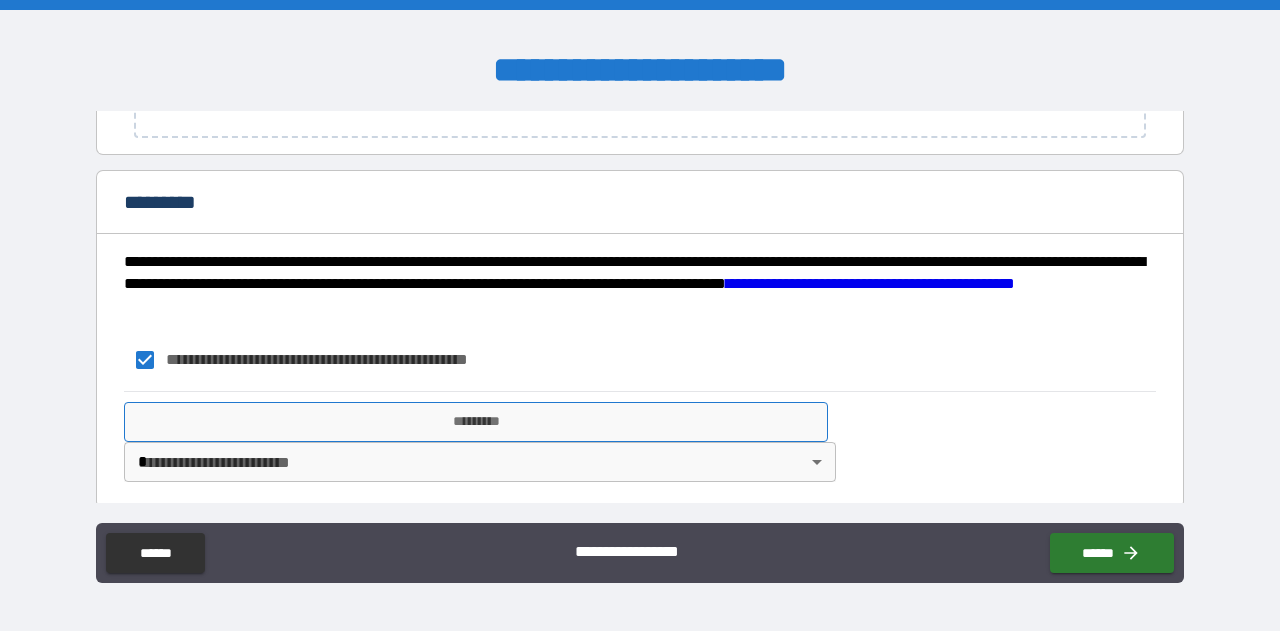 click on "*********" at bounding box center (476, 422) 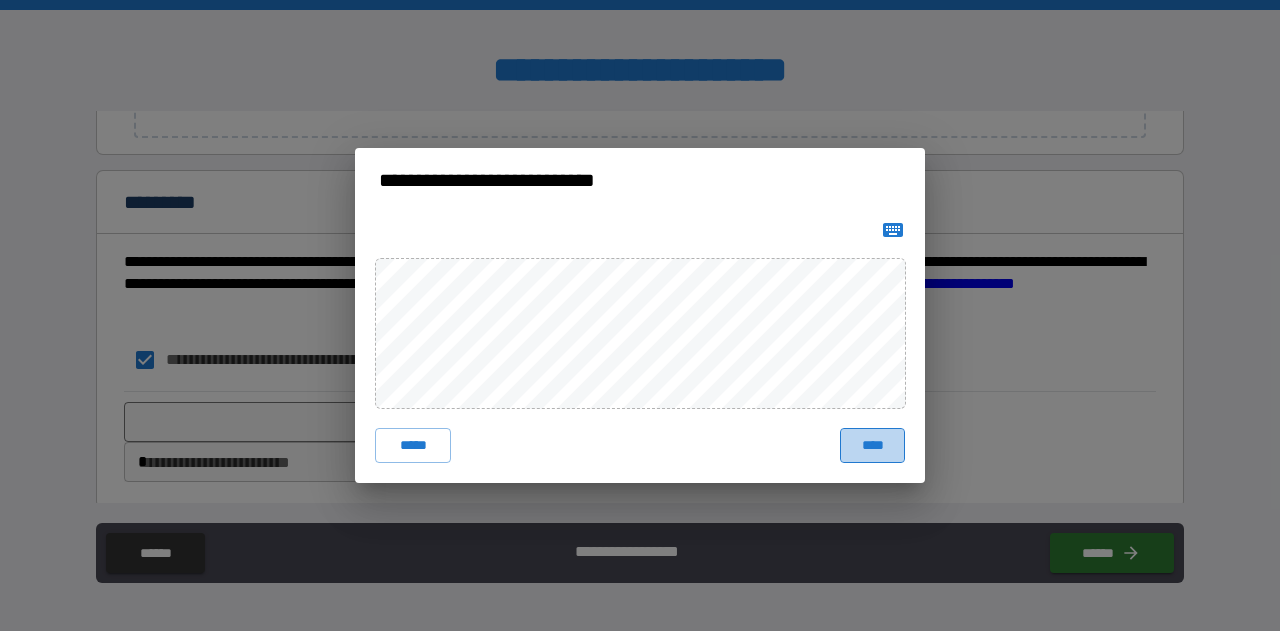 click on "****" at bounding box center (872, 446) 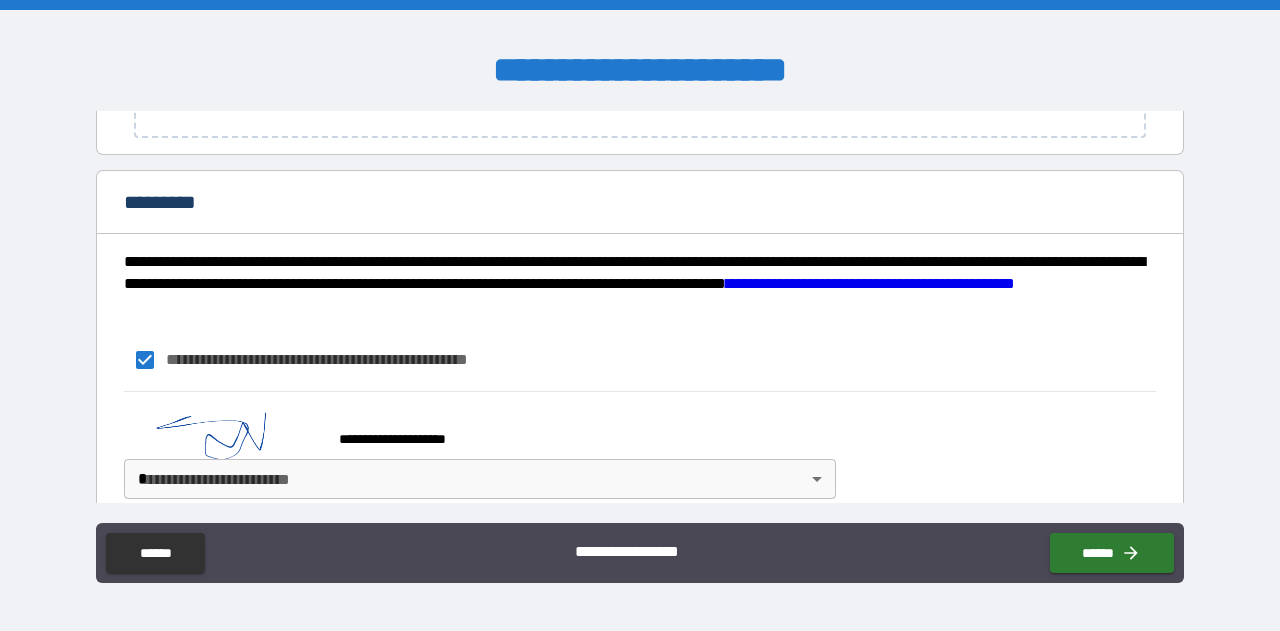 click on "**********" at bounding box center [640, 315] 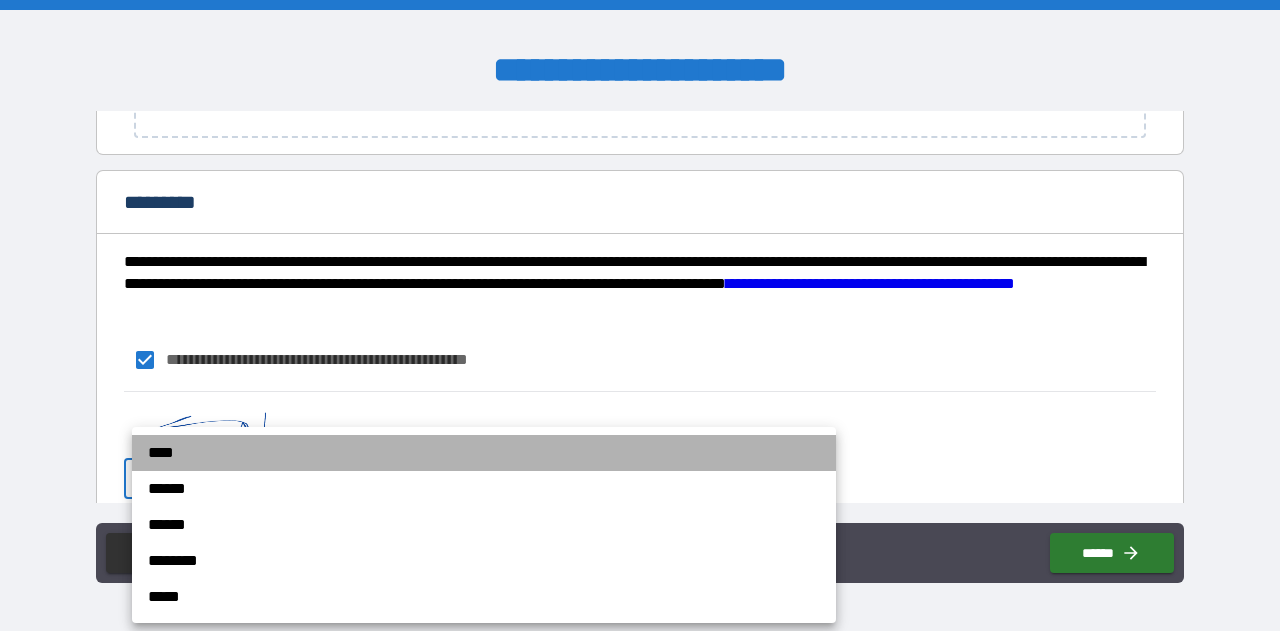 click on "****" at bounding box center (484, 453) 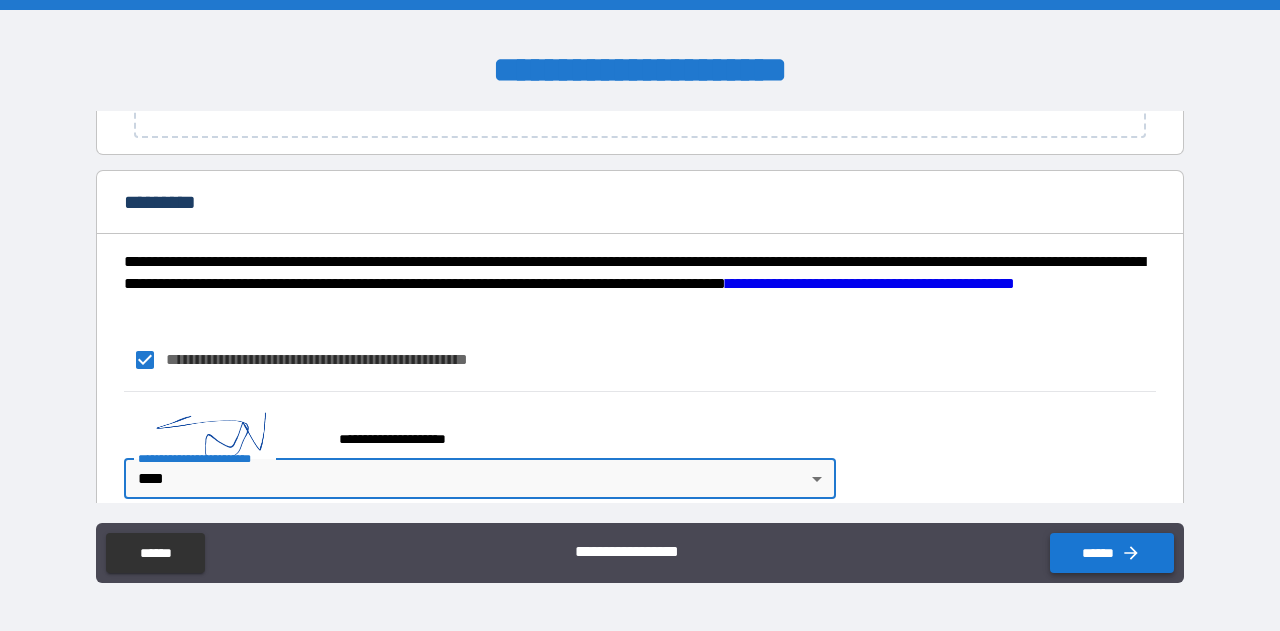 click 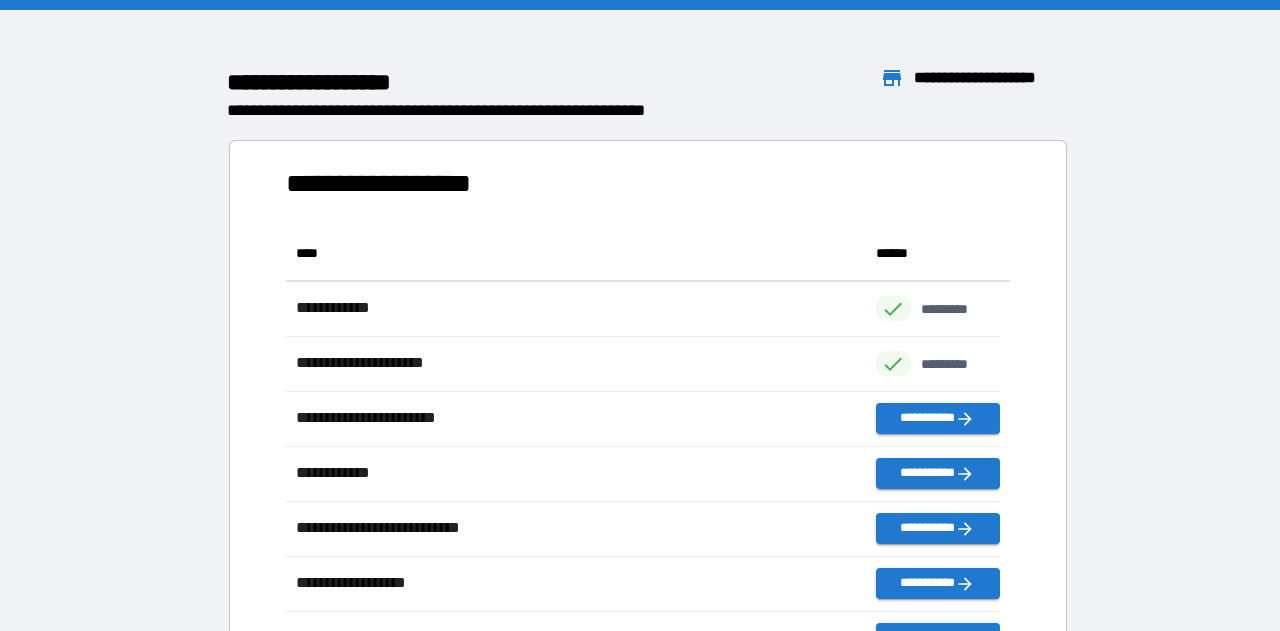 scroll, scrollTop: 16, scrollLeft: 16, axis: both 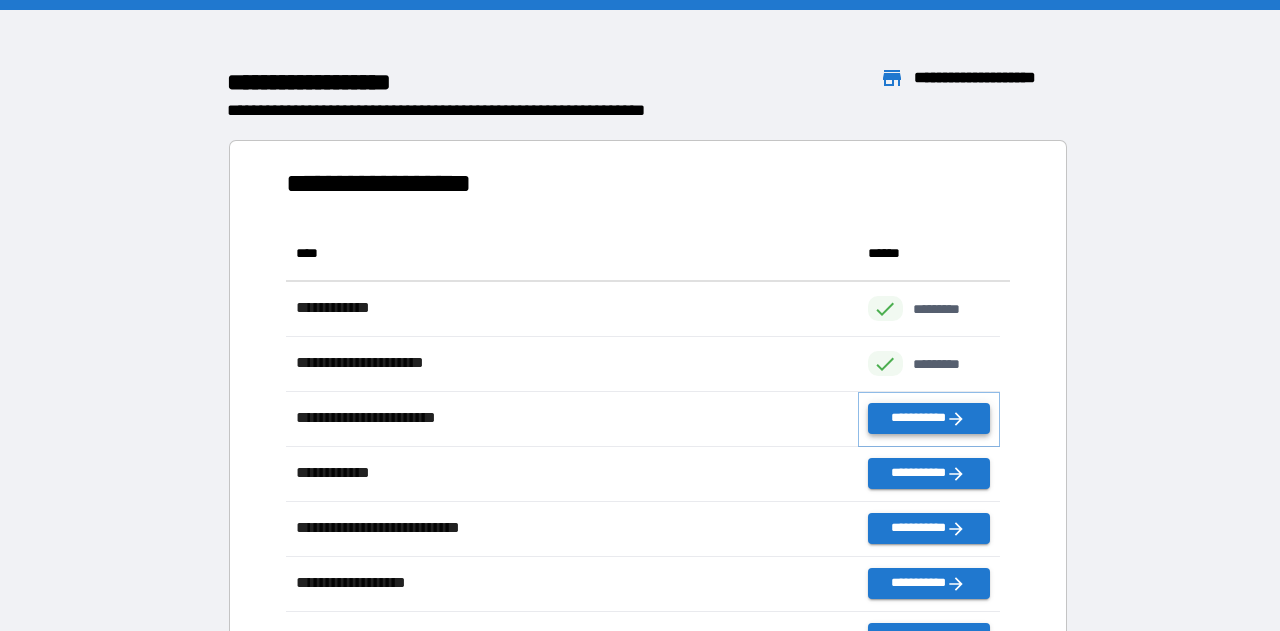 click on "**********" at bounding box center (929, 418) 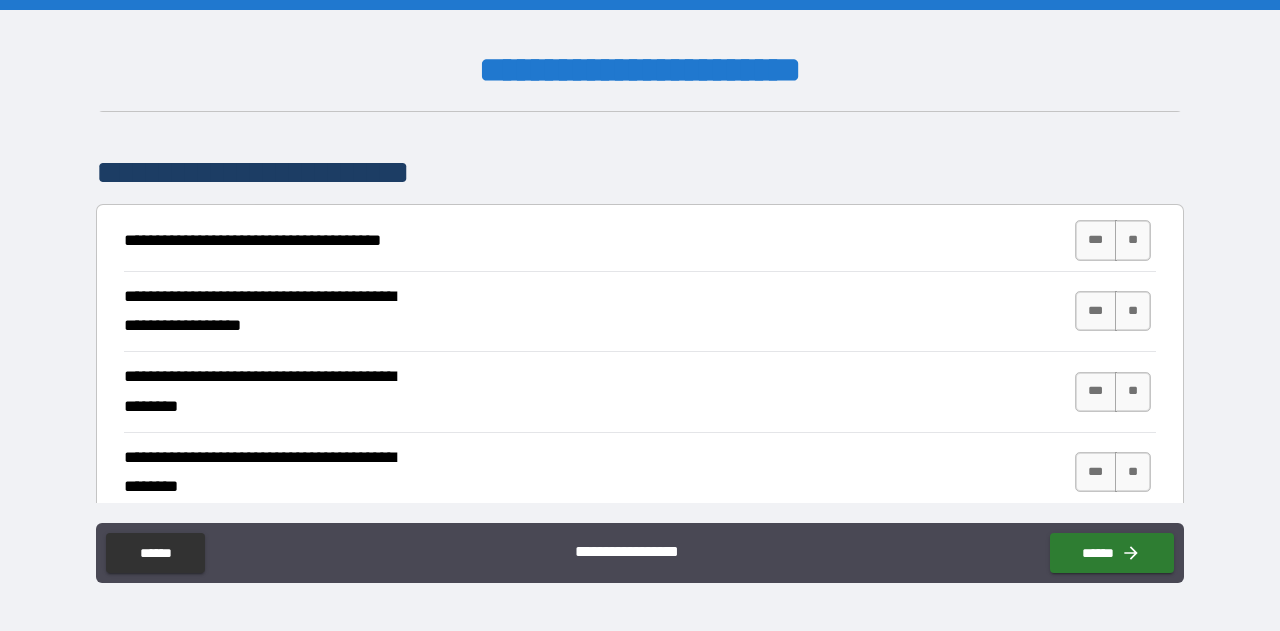 scroll, scrollTop: 331, scrollLeft: 0, axis: vertical 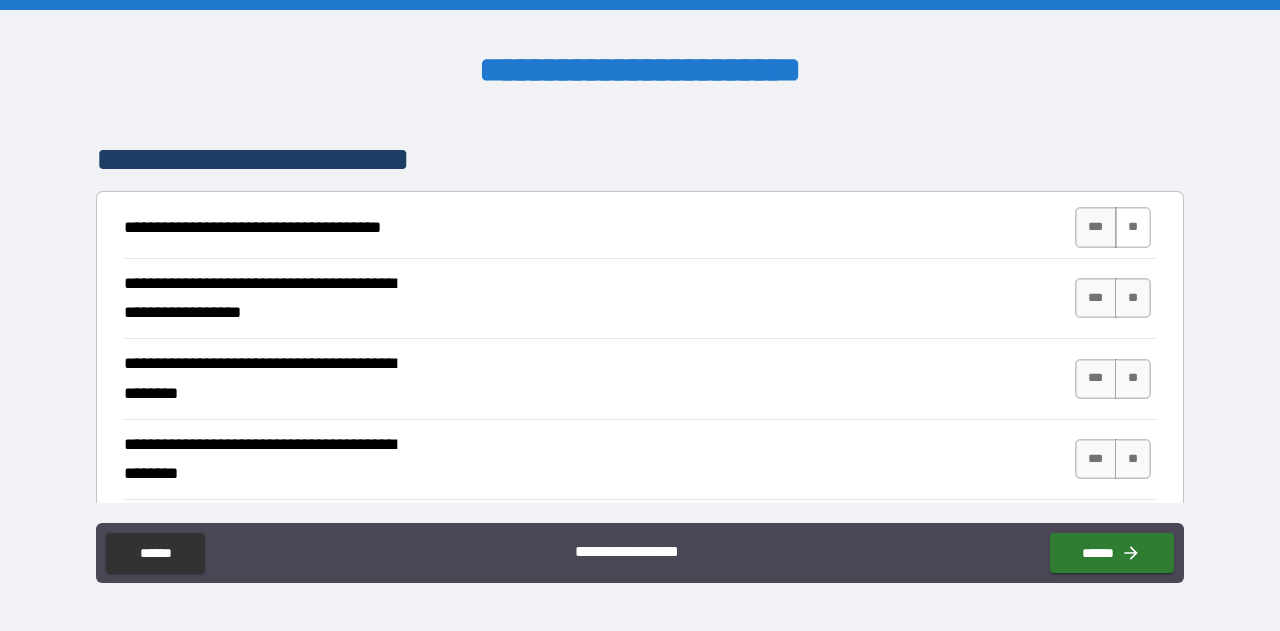 click on "**" at bounding box center [1133, 227] 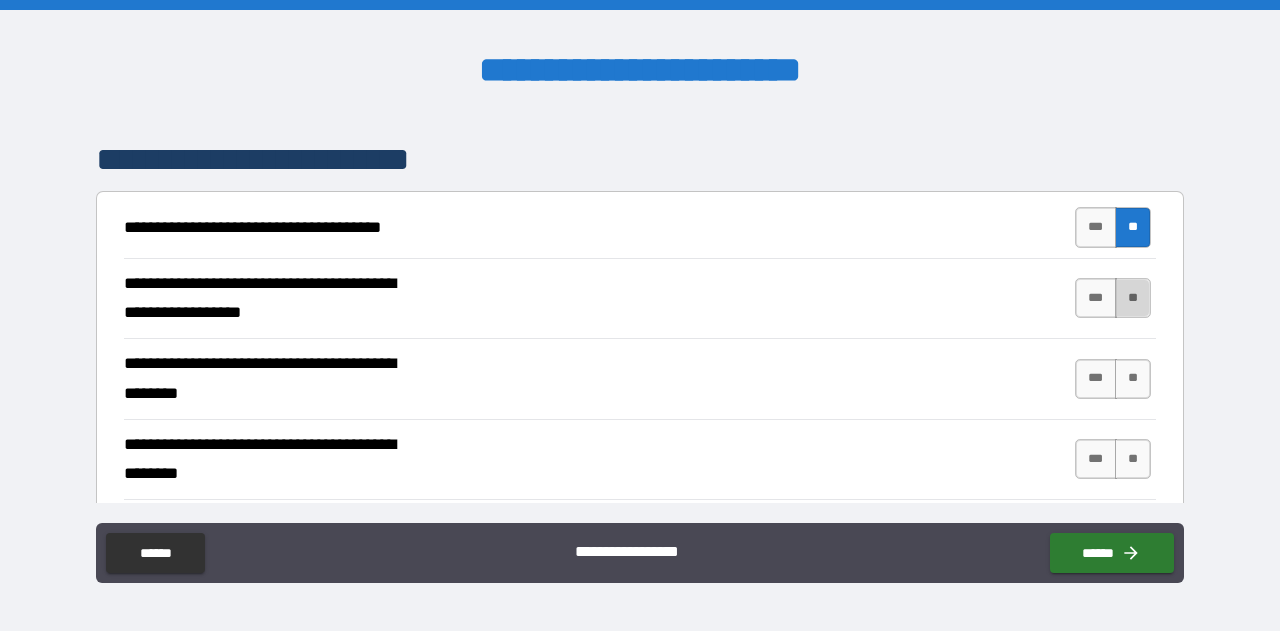click on "**" at bounding box center (1133, 298) 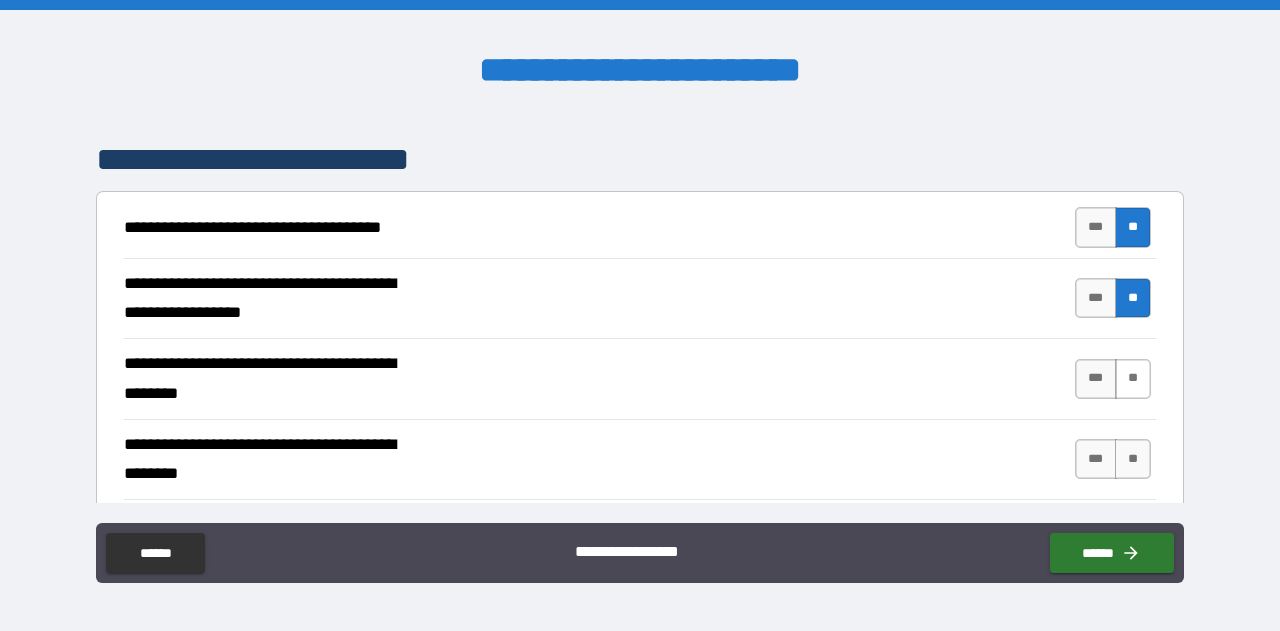 click on "**" at bounding box center [1133, 379] 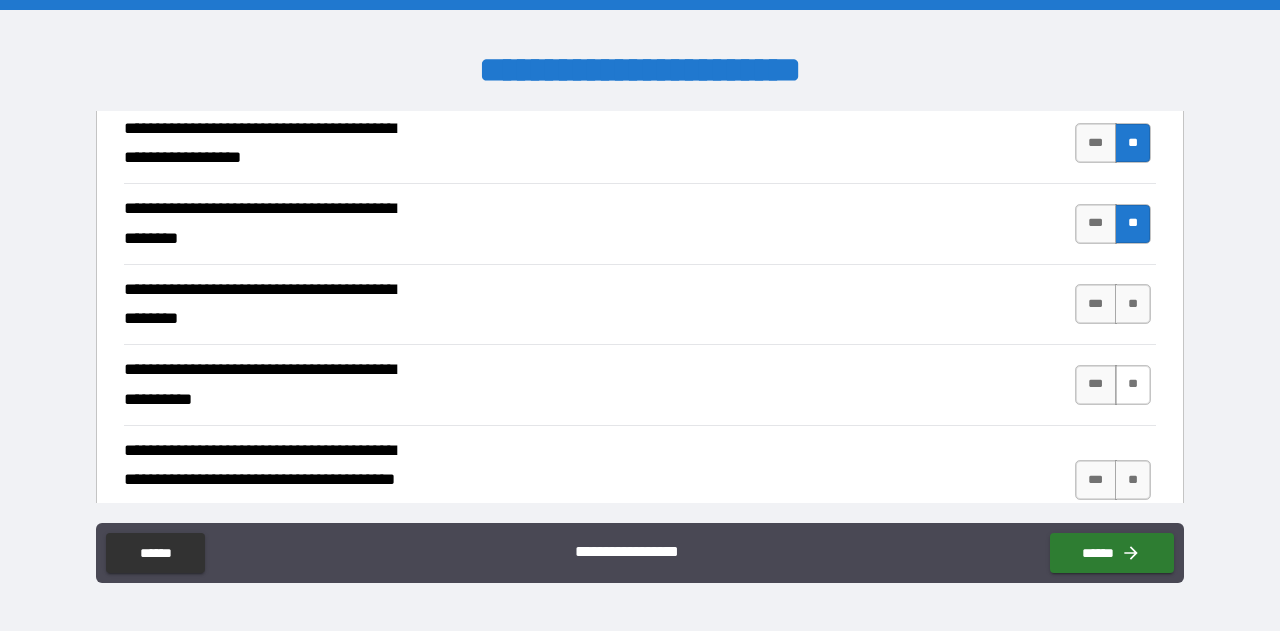 scroll, scrollTop: 487, scrollLeft: 0, axis: vertical 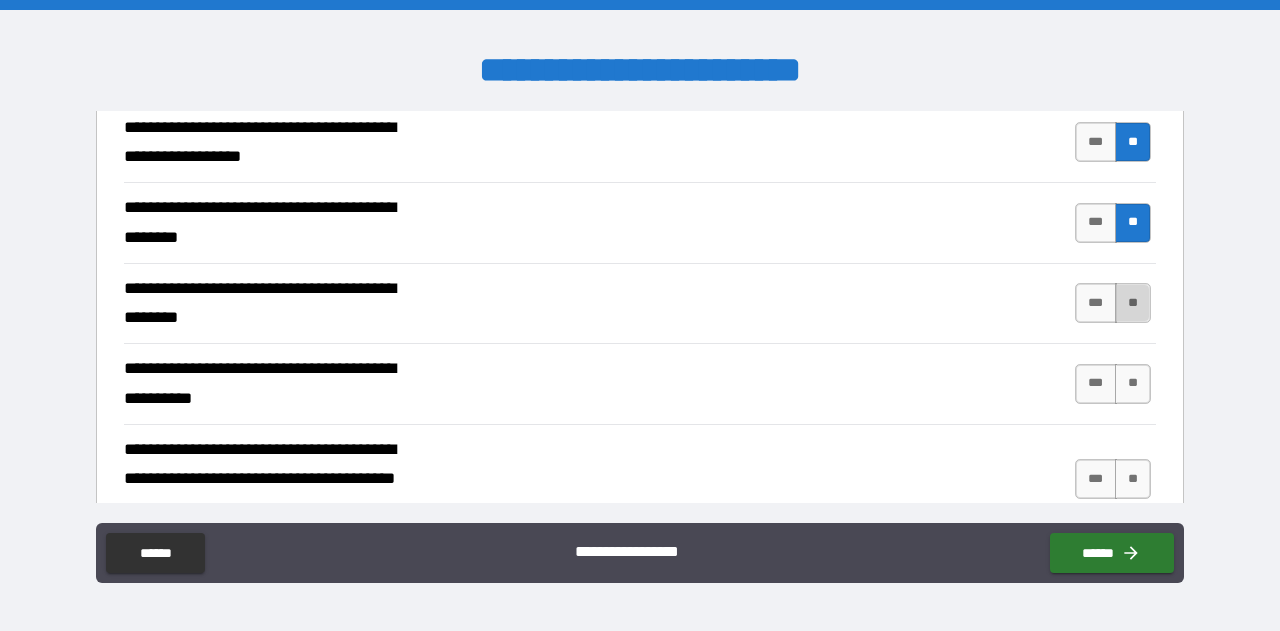 click on "**" at bounding box center (1133, 303) 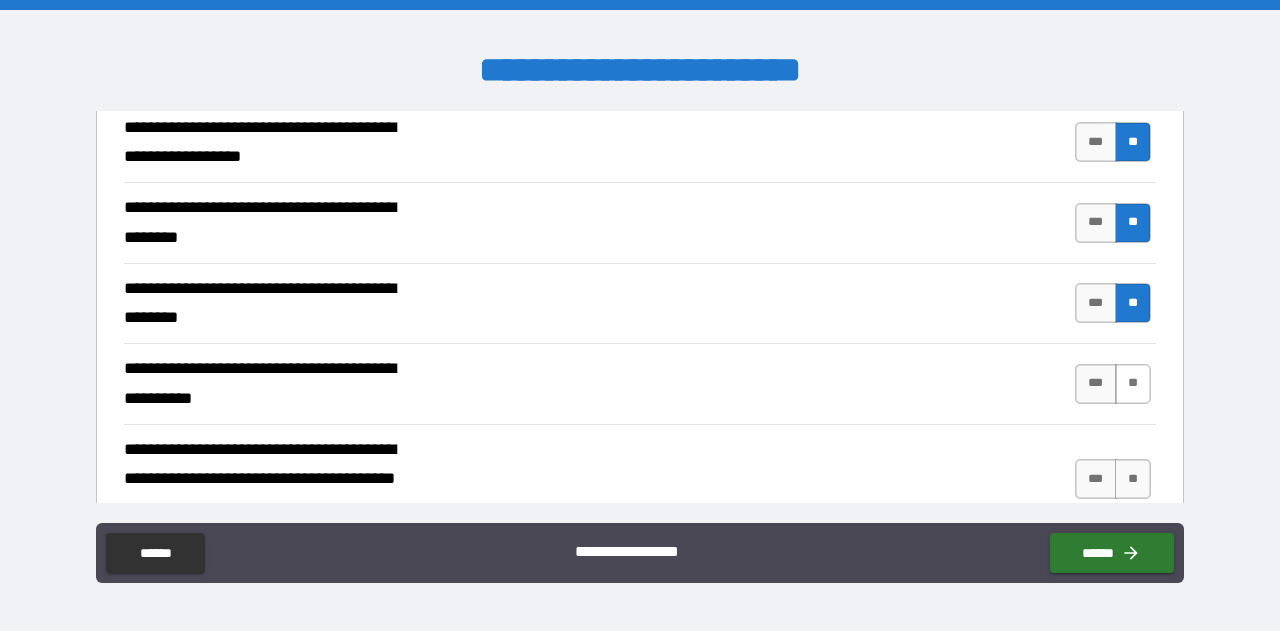 click on "**" at bounding box center (1133, 384) 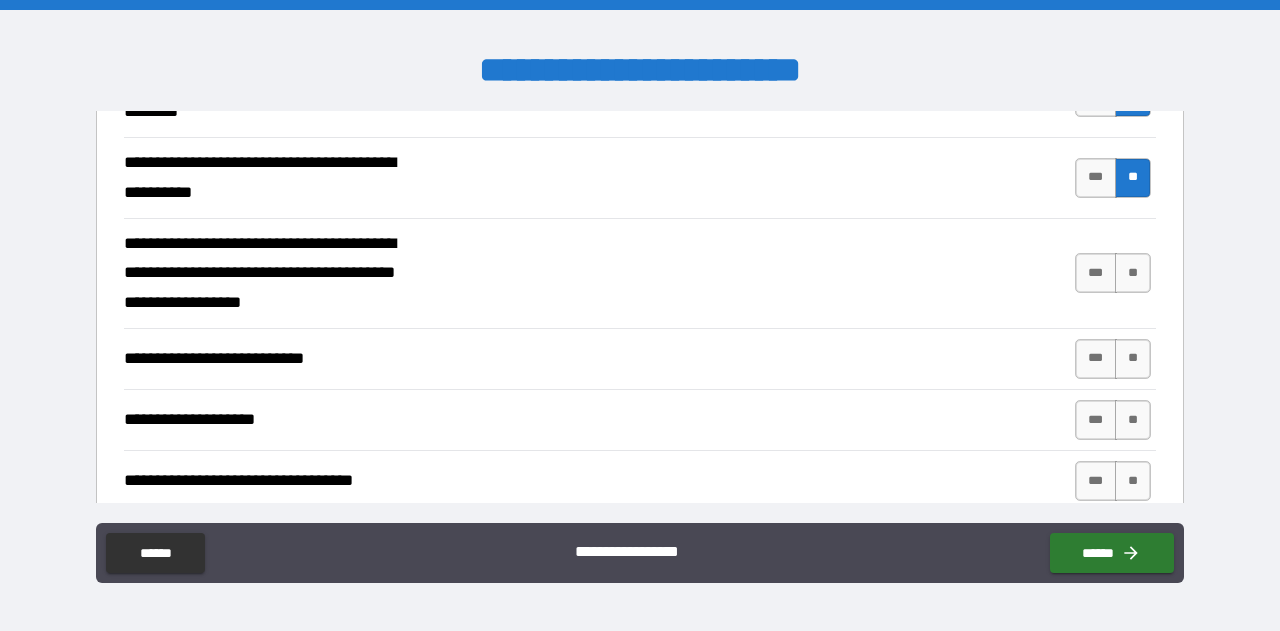 scroll, scrollTop: 694, scrollLeft: 0, axis: vertical 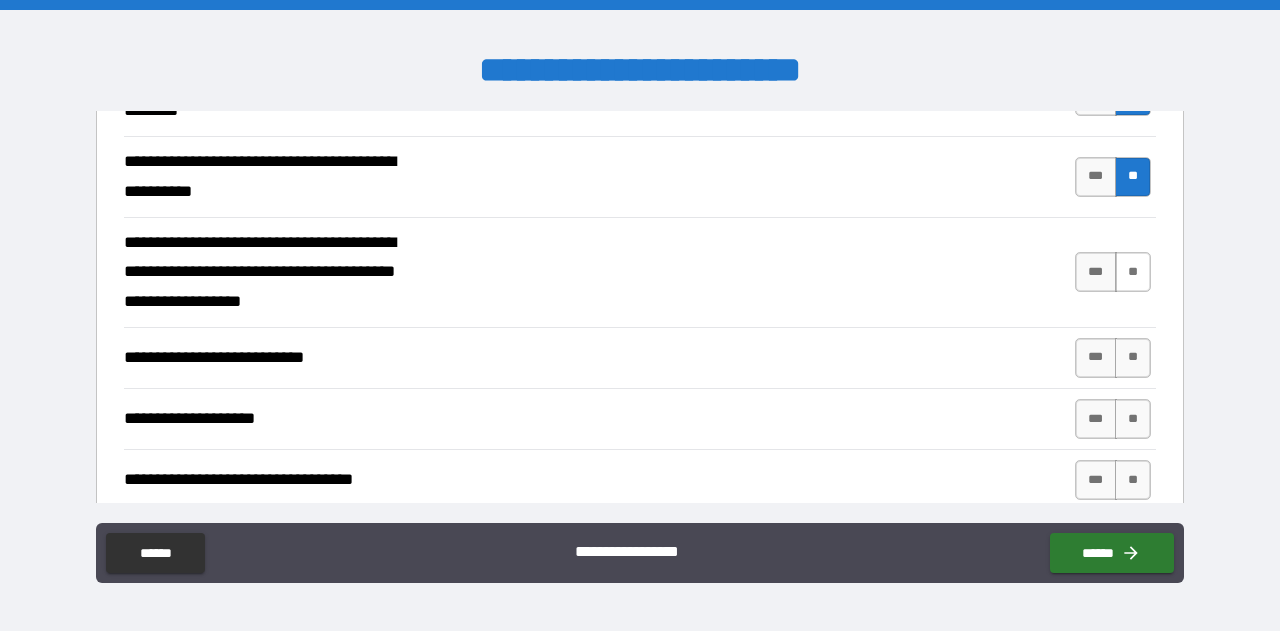 click on "**" at bounding box center [1133, 272] 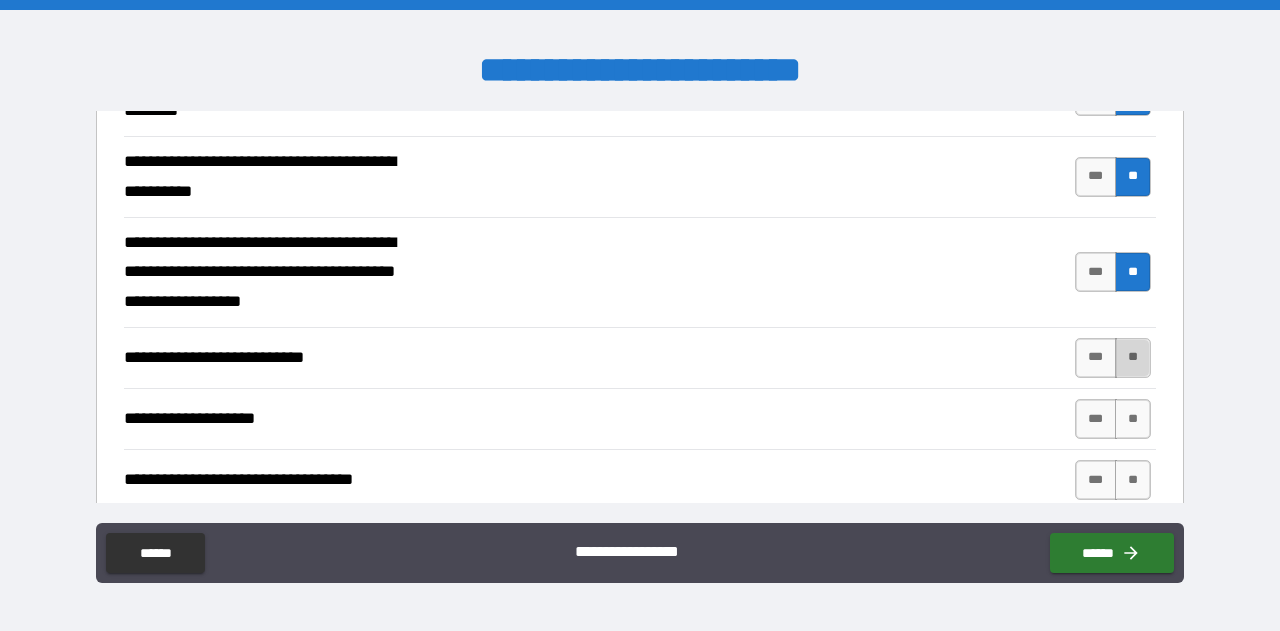 click on "**" at bounding box center [1133, 358] 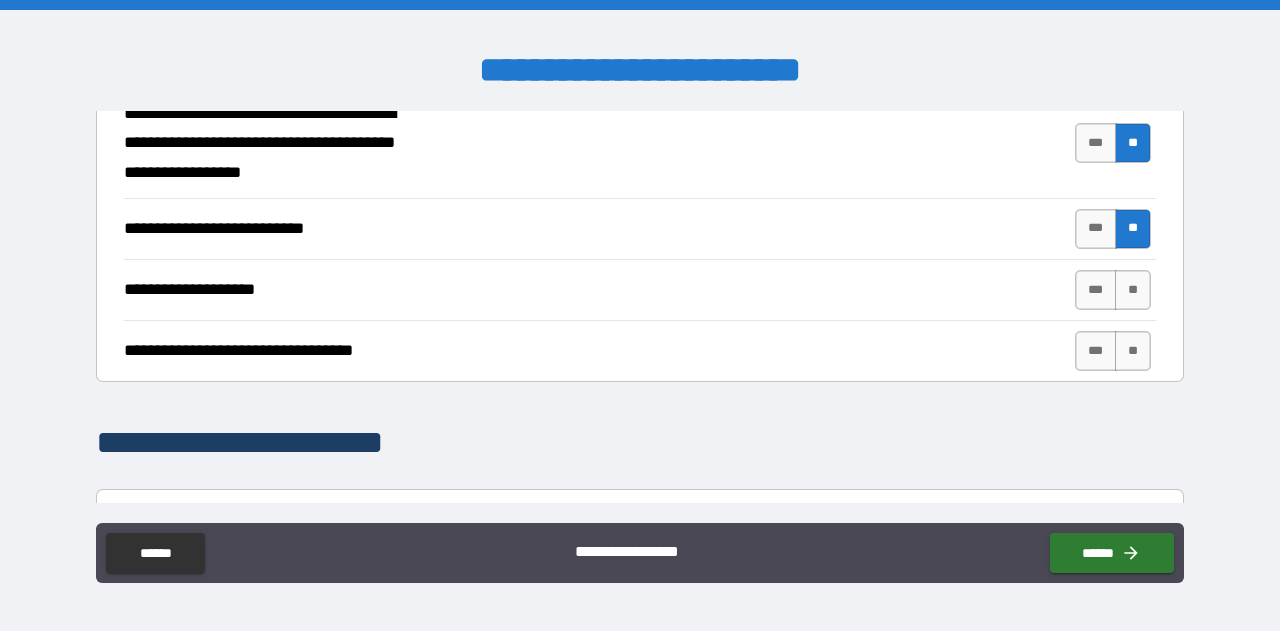 scroll, scrollTop: 824, scrollLeft: 0, axis: vertical 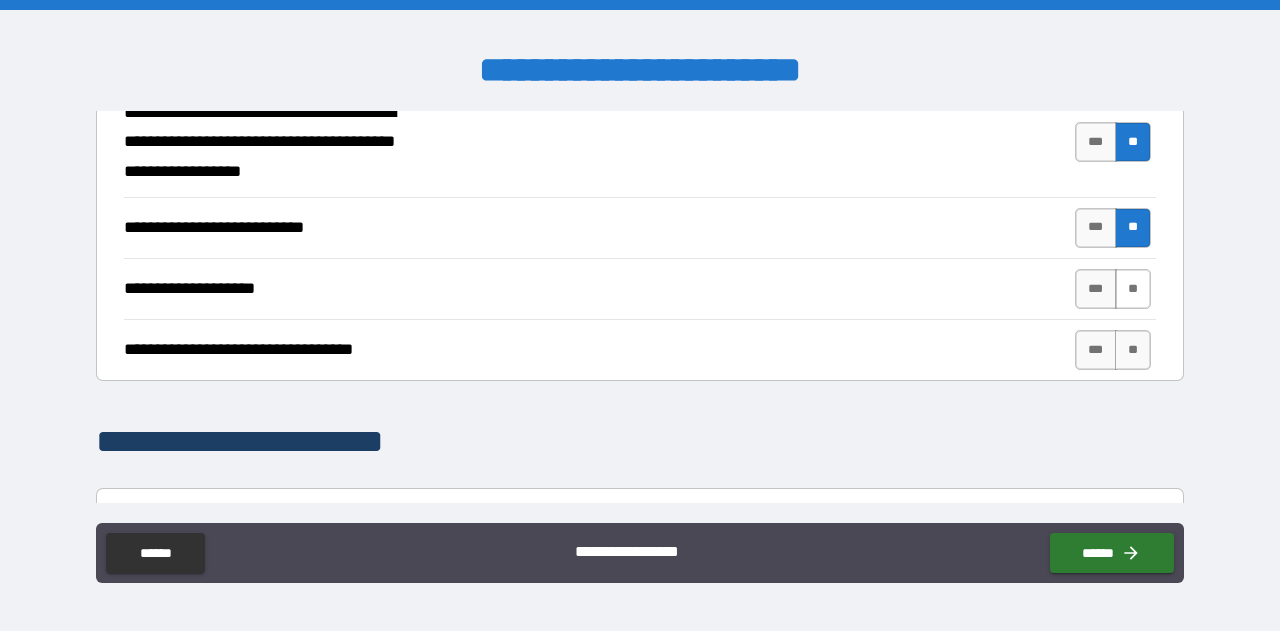 click on "**" at bounding box center (1133, 289) 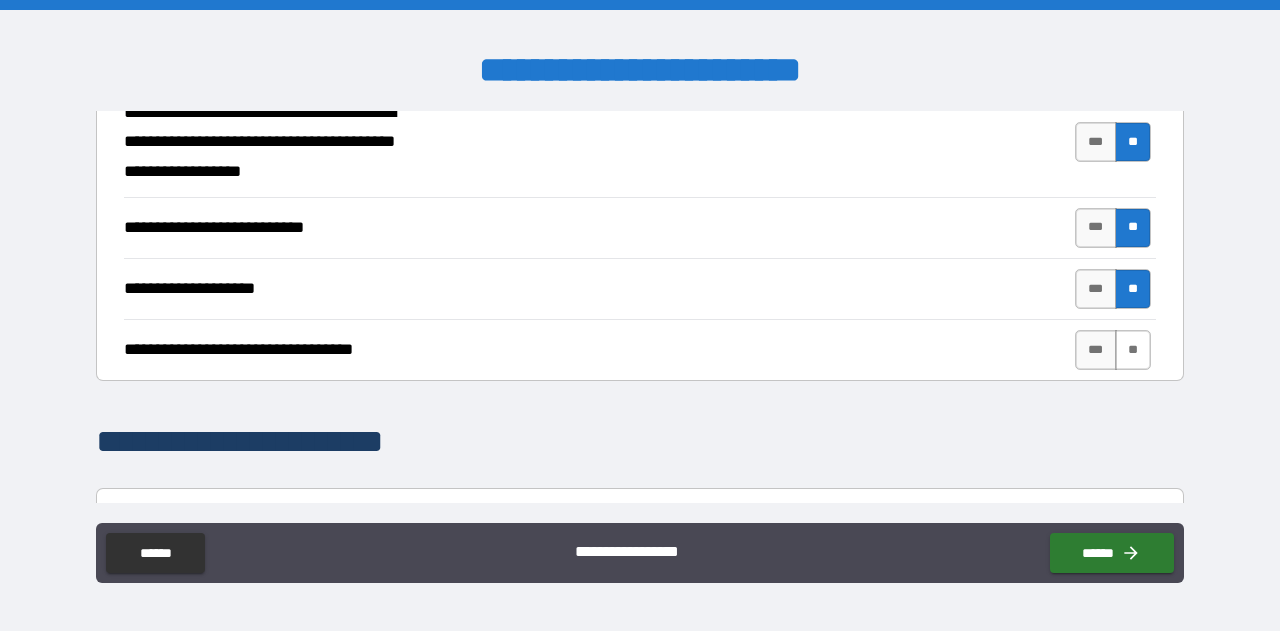 click on "**" at bounding box center [1133, 350] 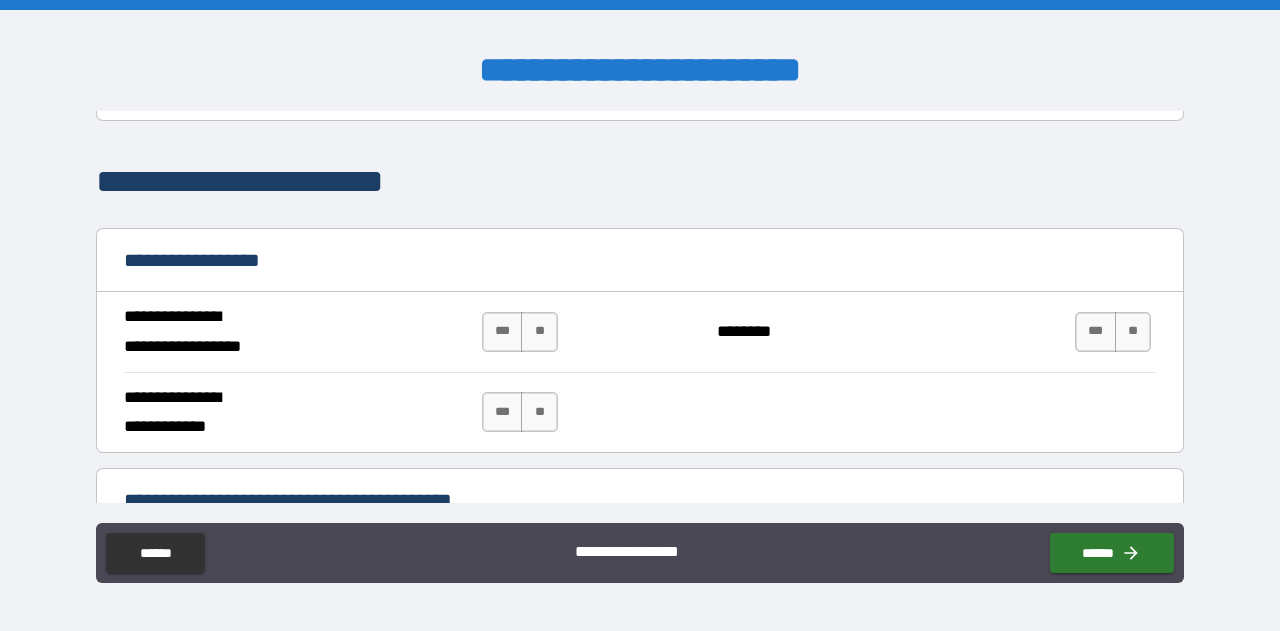 scroll, scrollTop: 1192, scrollLeft: 0, axis: vertical 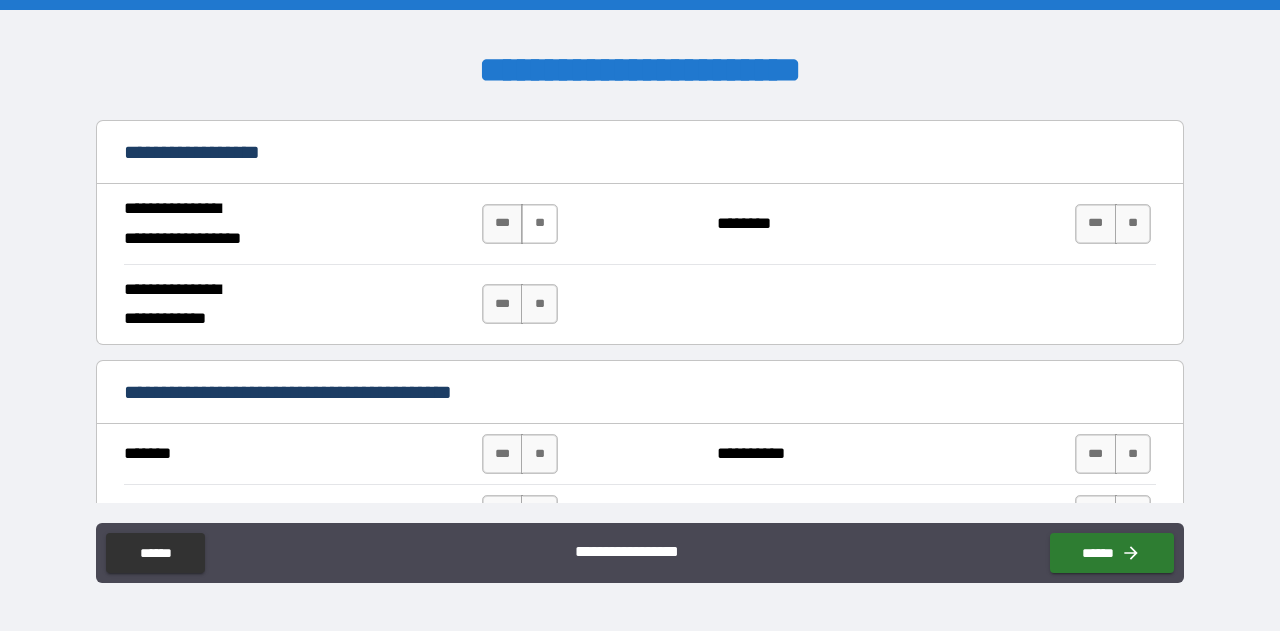 click on "**" at bounding box center (539, 224) 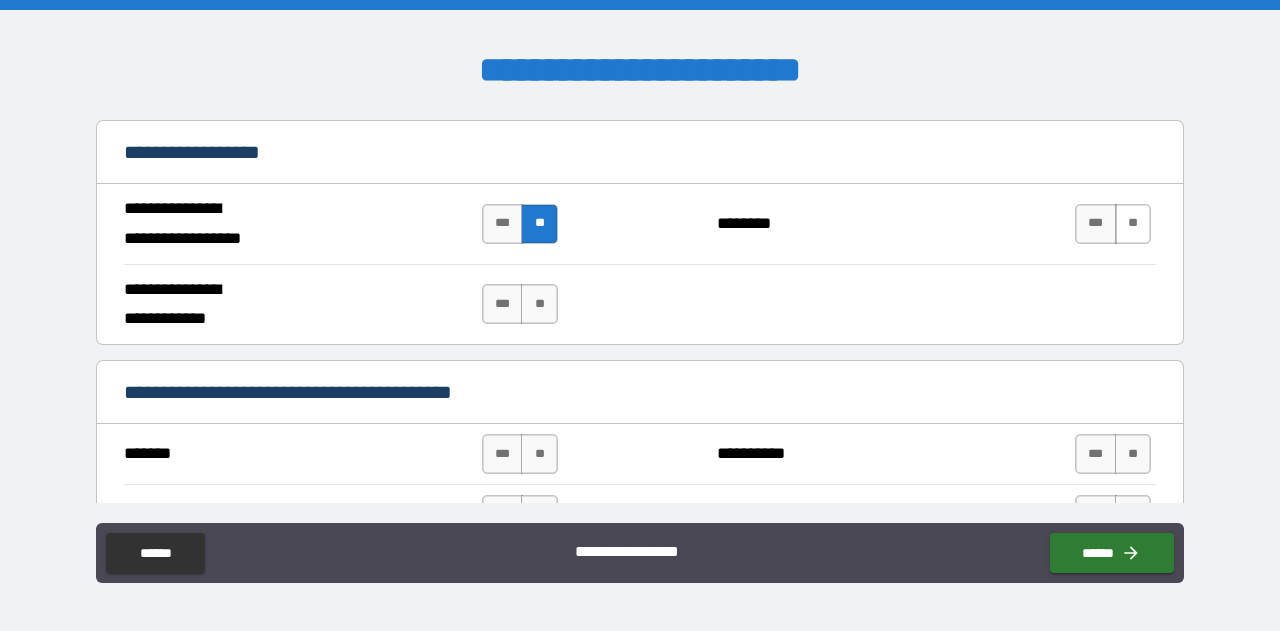 click on "**" at bounding box center (1133, 224) 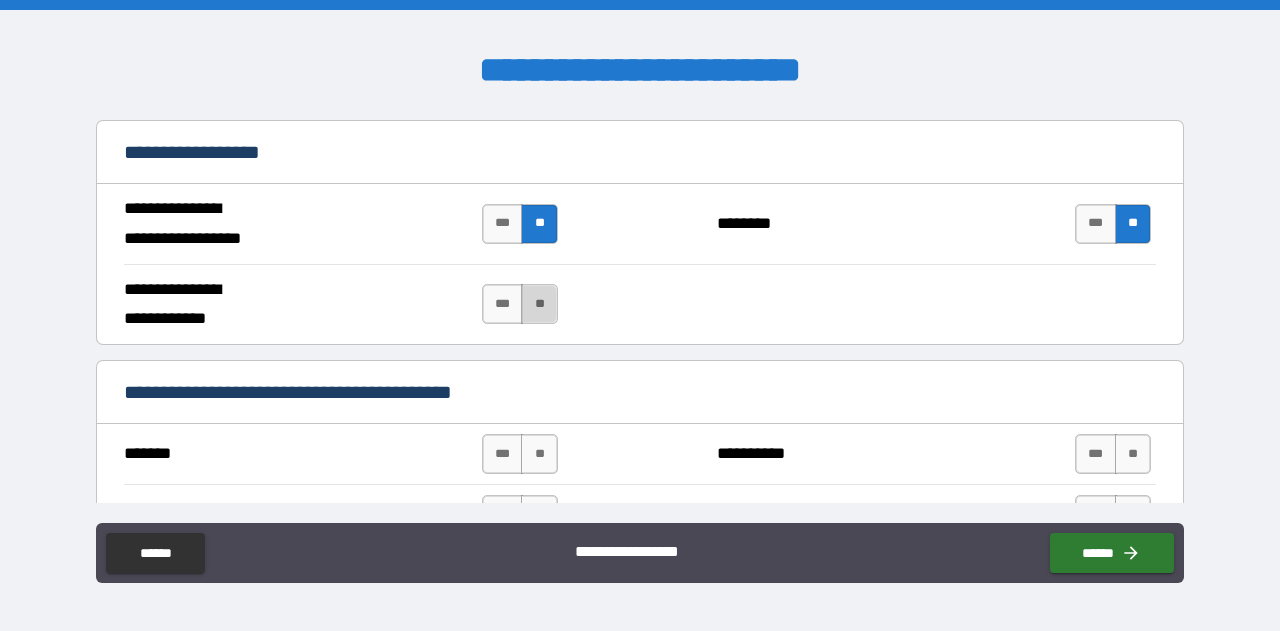 click on "**" at bounding box center (539, 304) 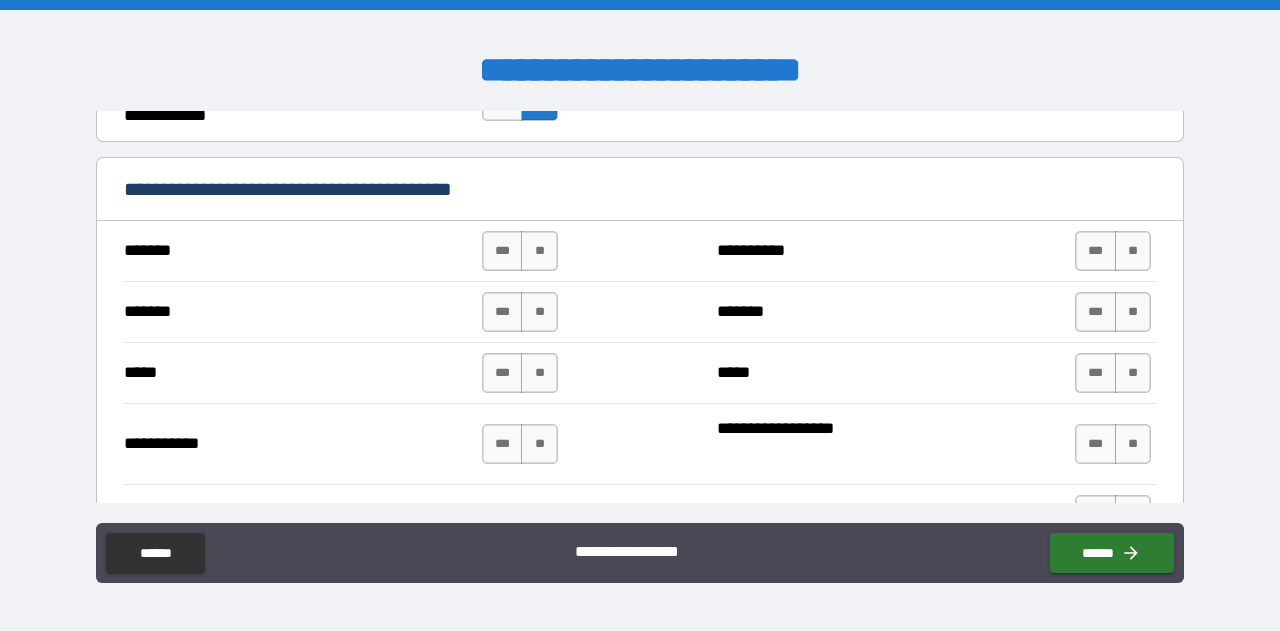 scroll, scrollTop: 1398, scrollLeft: 0, axis: vertical 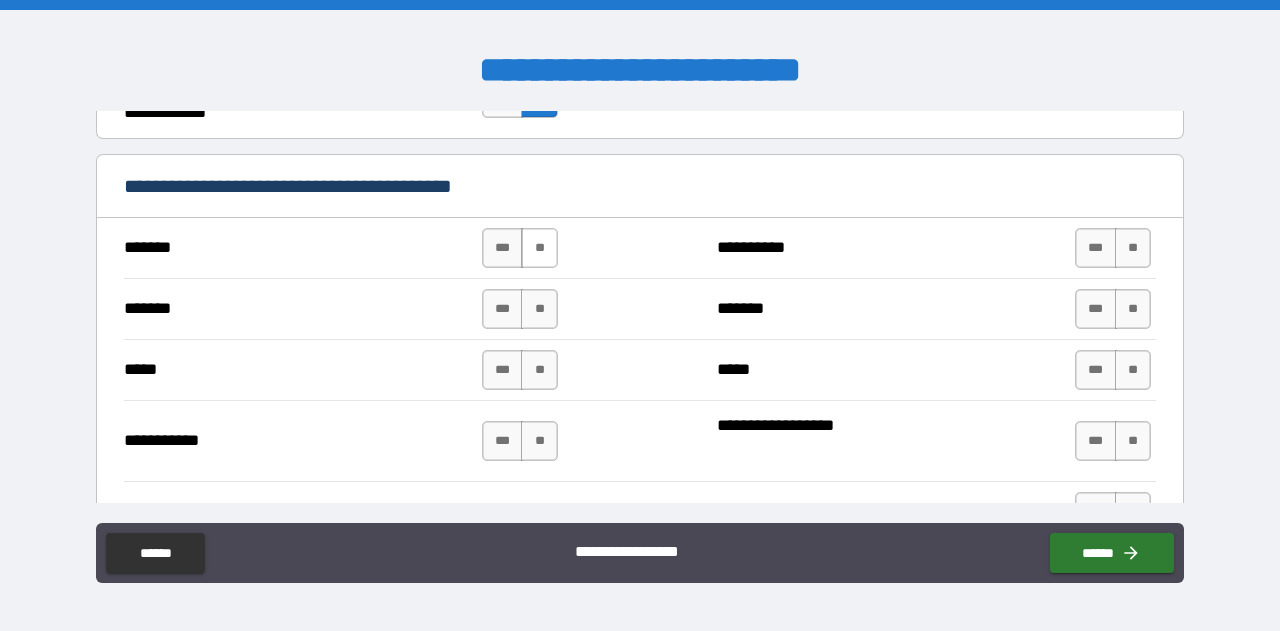 click on "**" at bounding box center (539, 248) 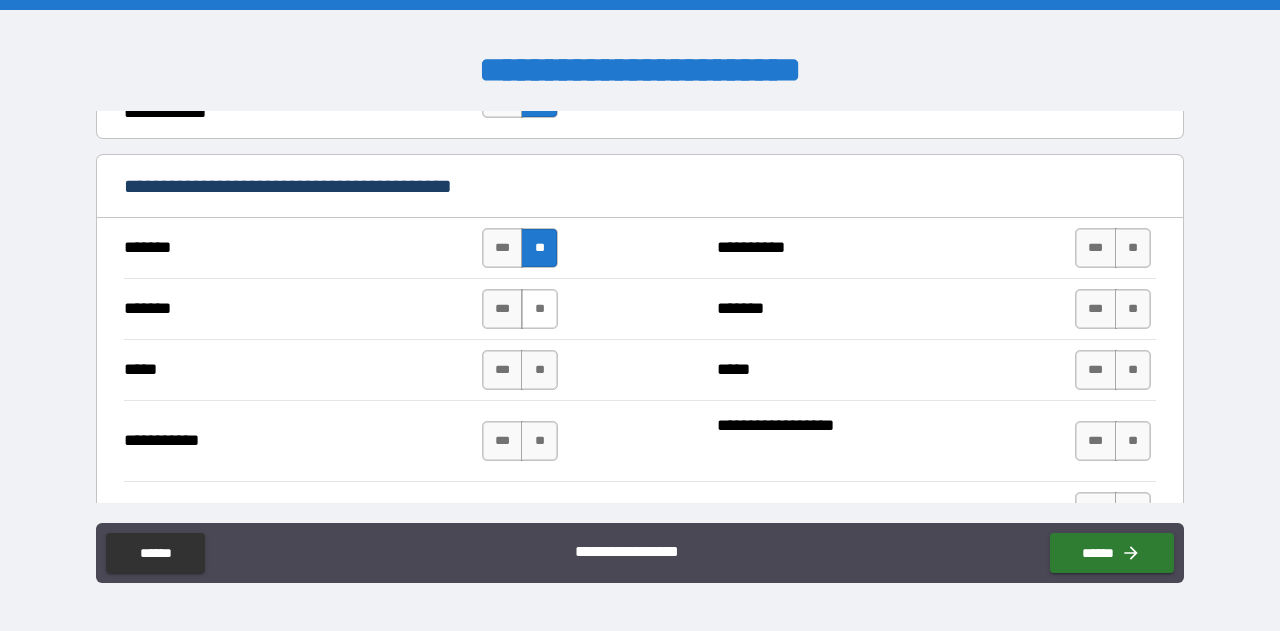 click on "**" at bounding box center [539, 309] 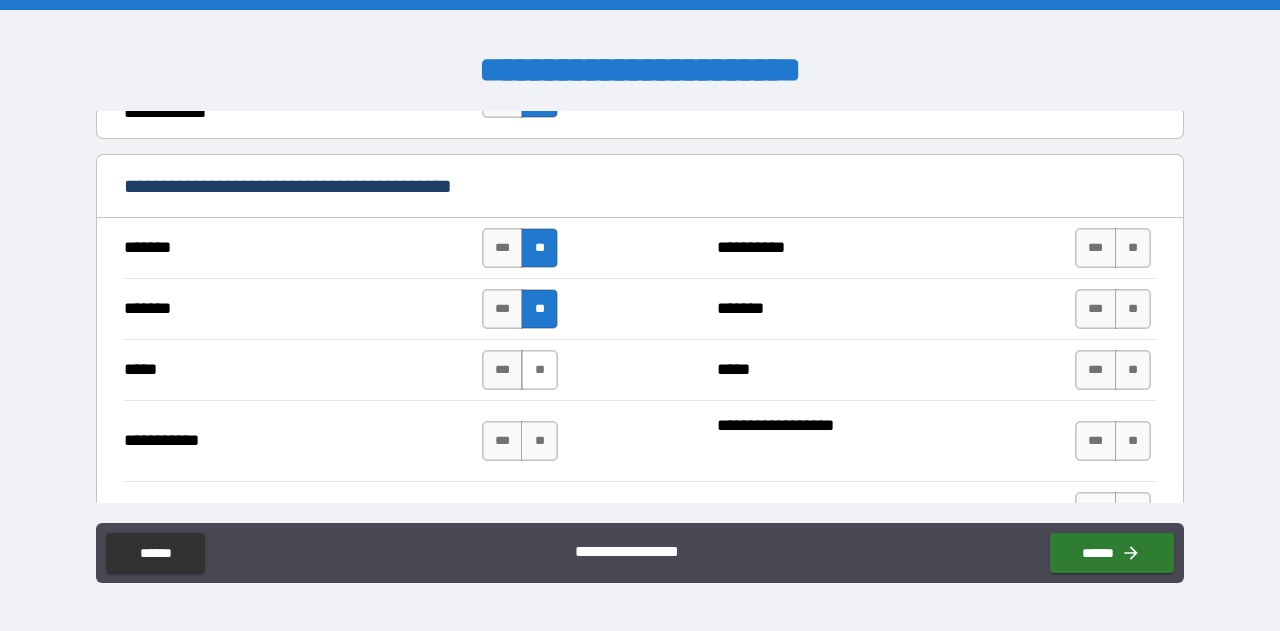 click on "**" at bounding box center (539, 370) 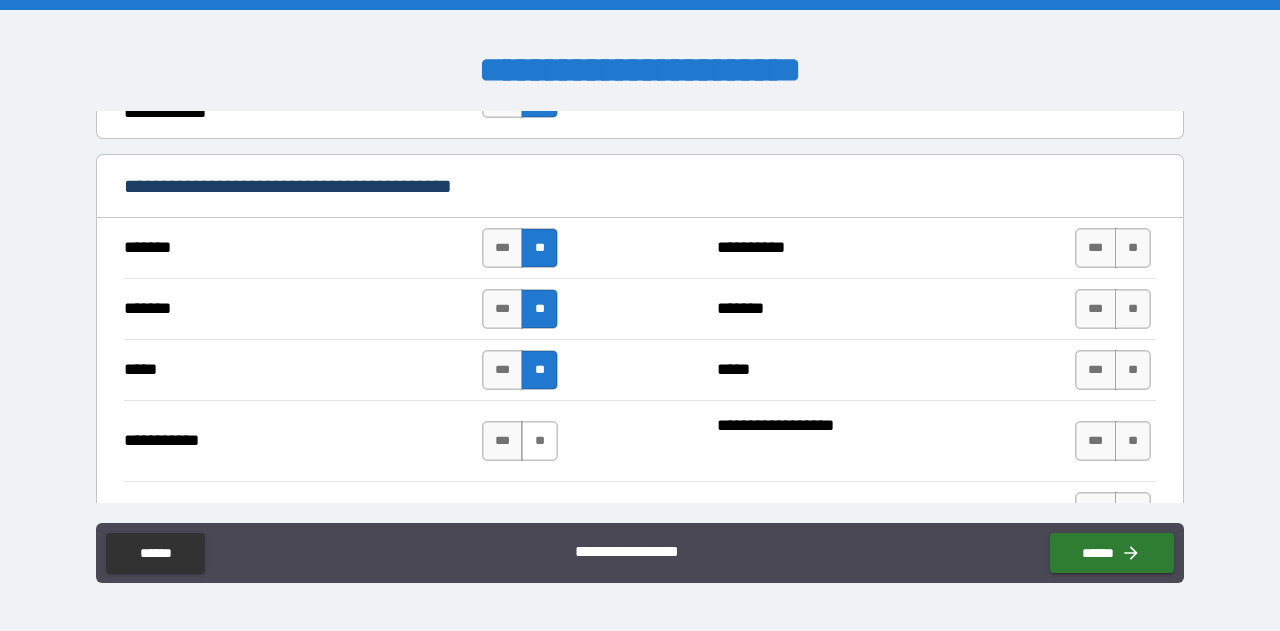 click on "**" at bounding box center [539, 441] 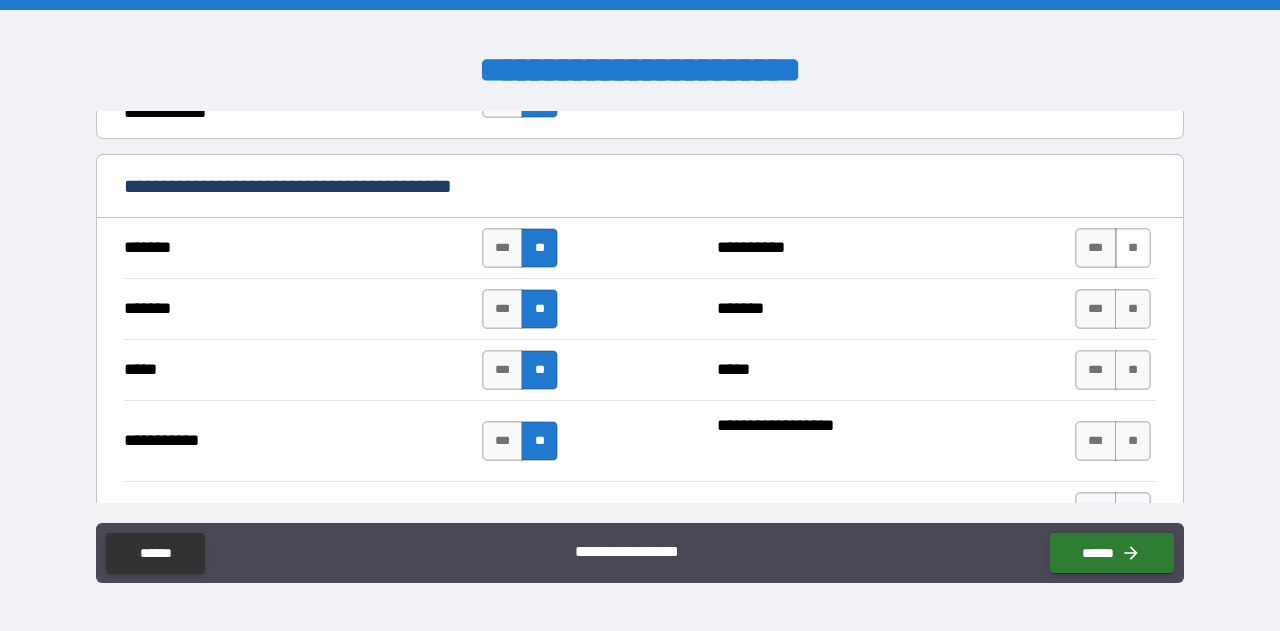 click on "**" at bounding box center (1133, 248) 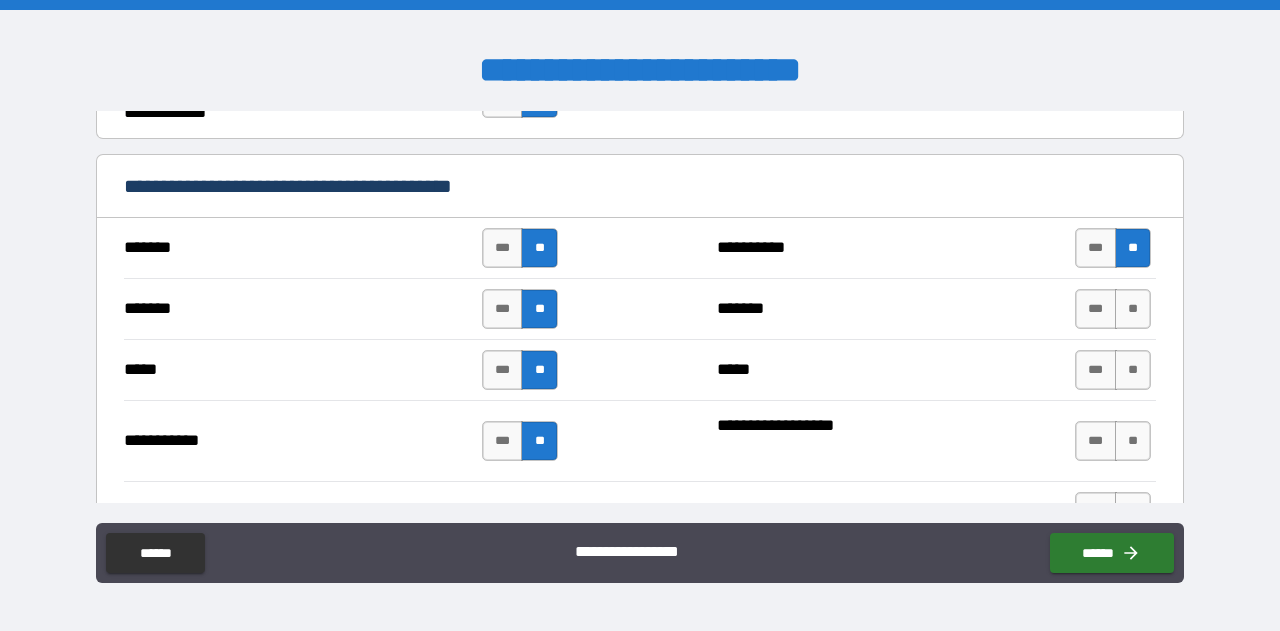click on "******* *** ** ******* *** **" at bounding box center (640, 308) 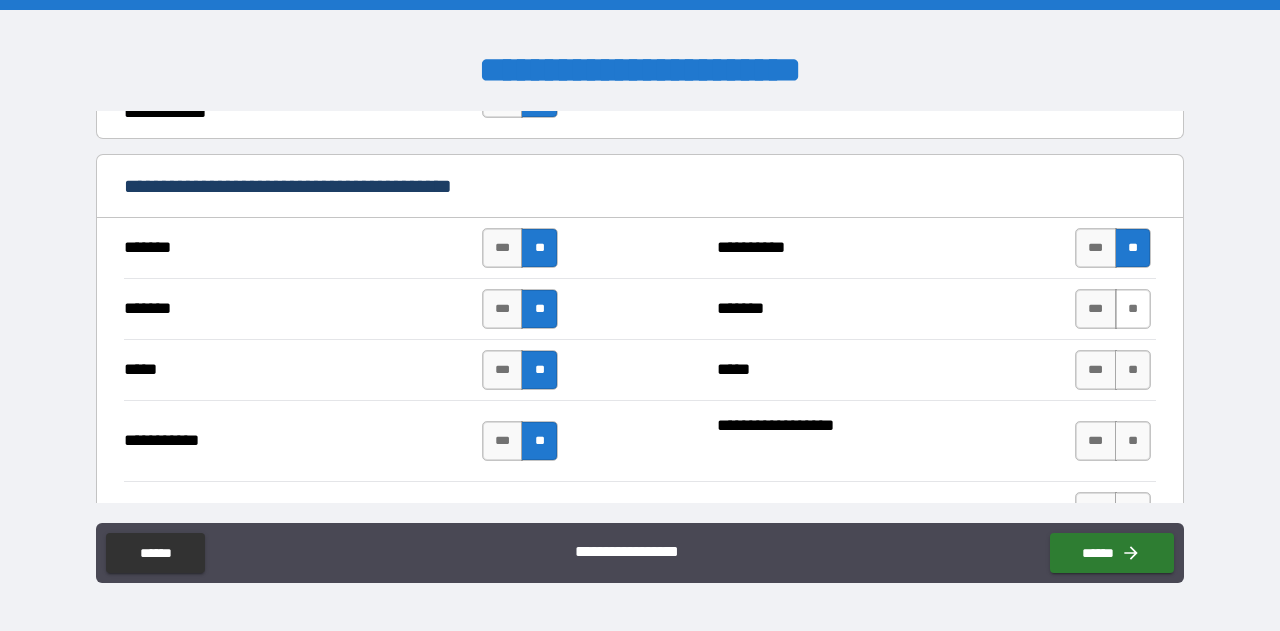 click on "**" at bounding box center (1133, 309) 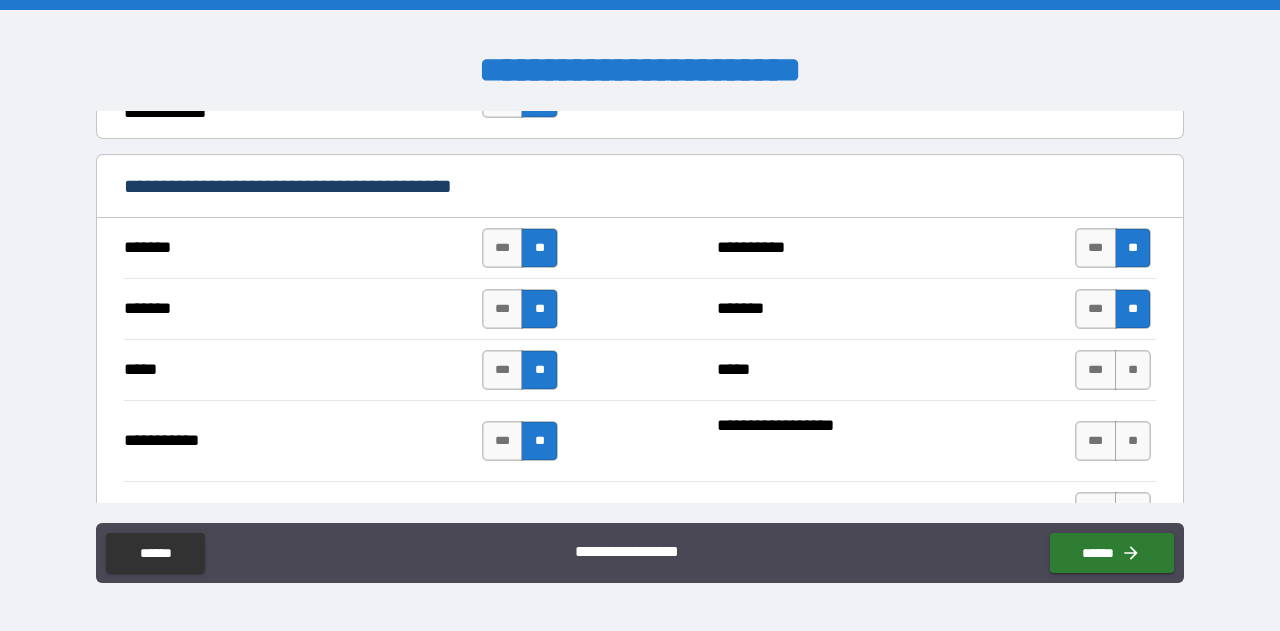 click on "***** *** ** ***** *** **" at bounding box center (640, 369) 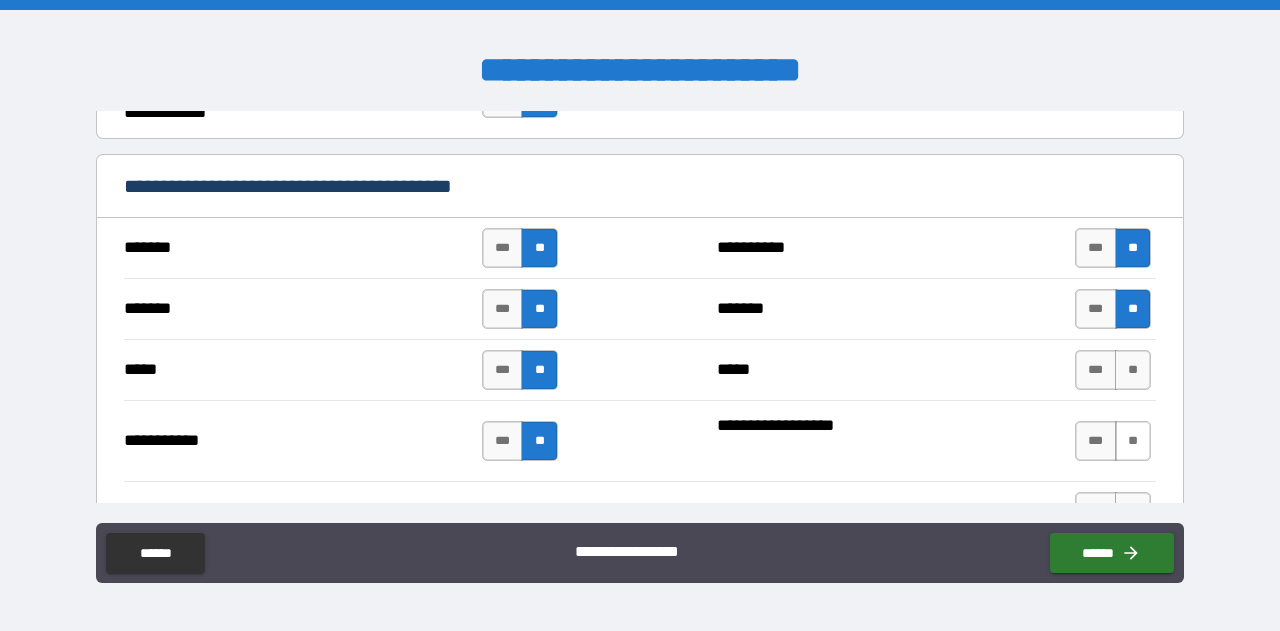 click on "**" at bounding box center [1133, 441] 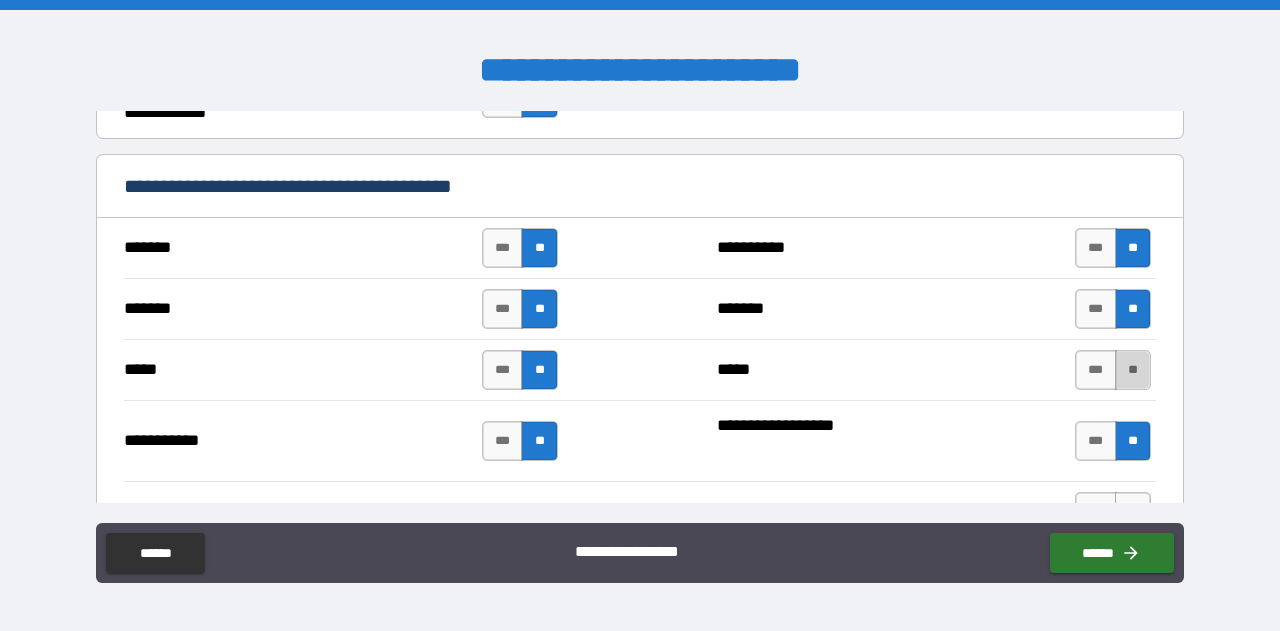 click on "**" at bounding box center [1133, 370] 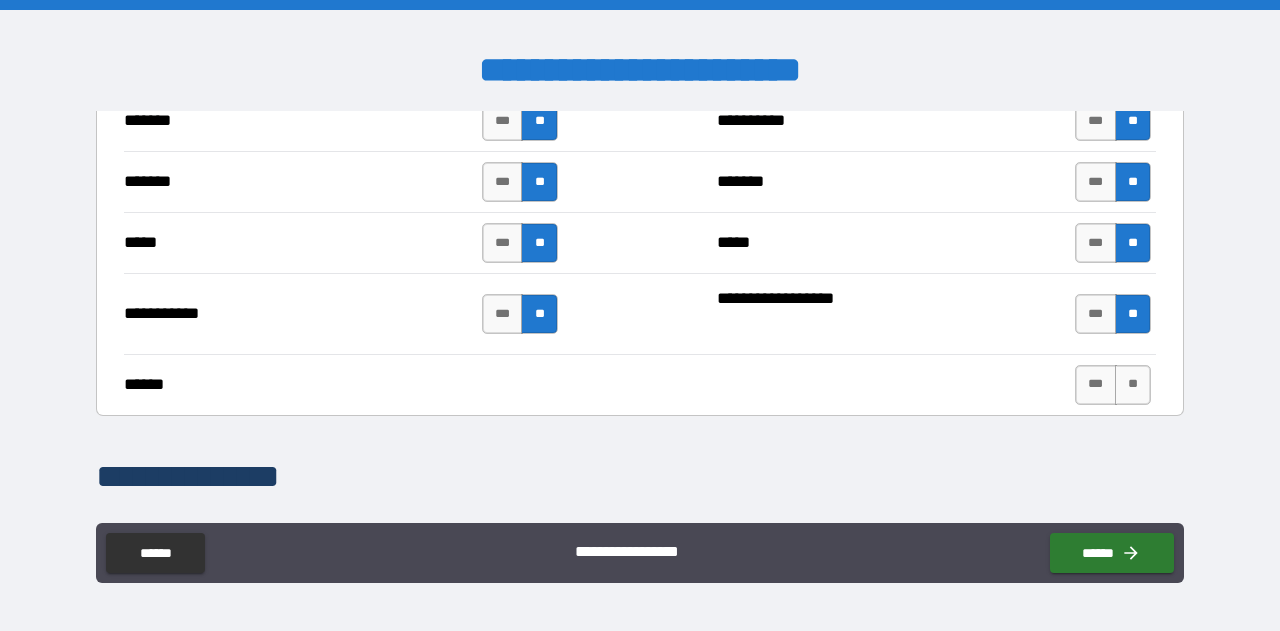 scroll, scrollTop: 1526, scrollLeft: 0, axis: vertical 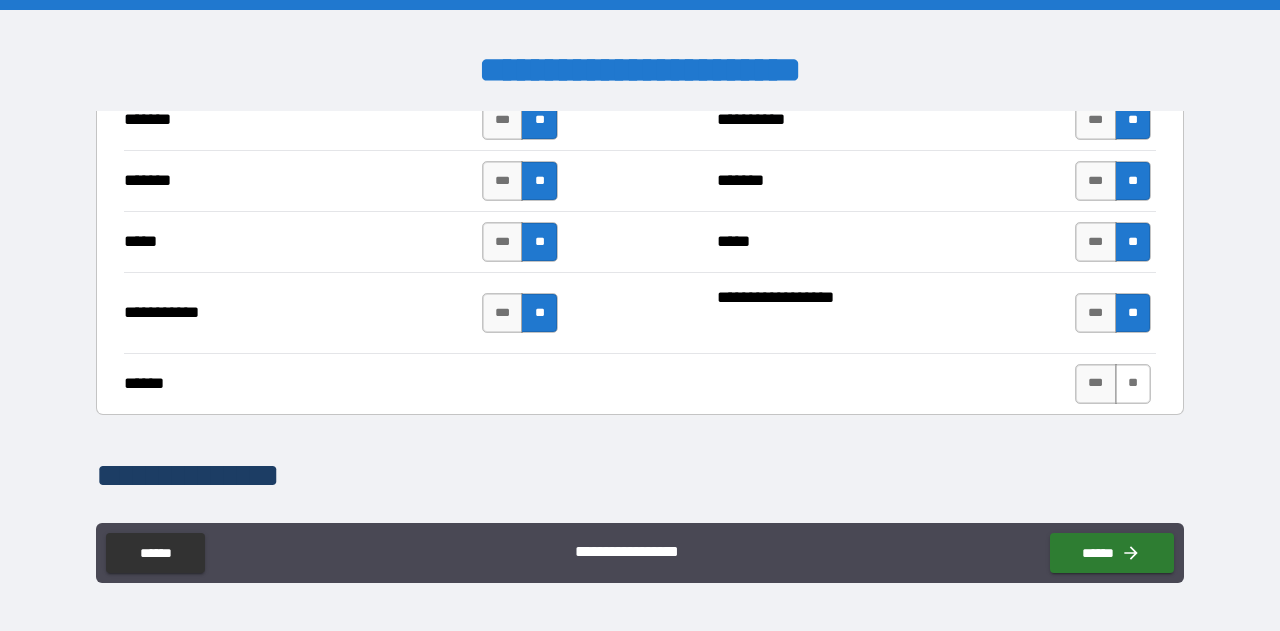 click on "**" at bounding box center (1133, 384) 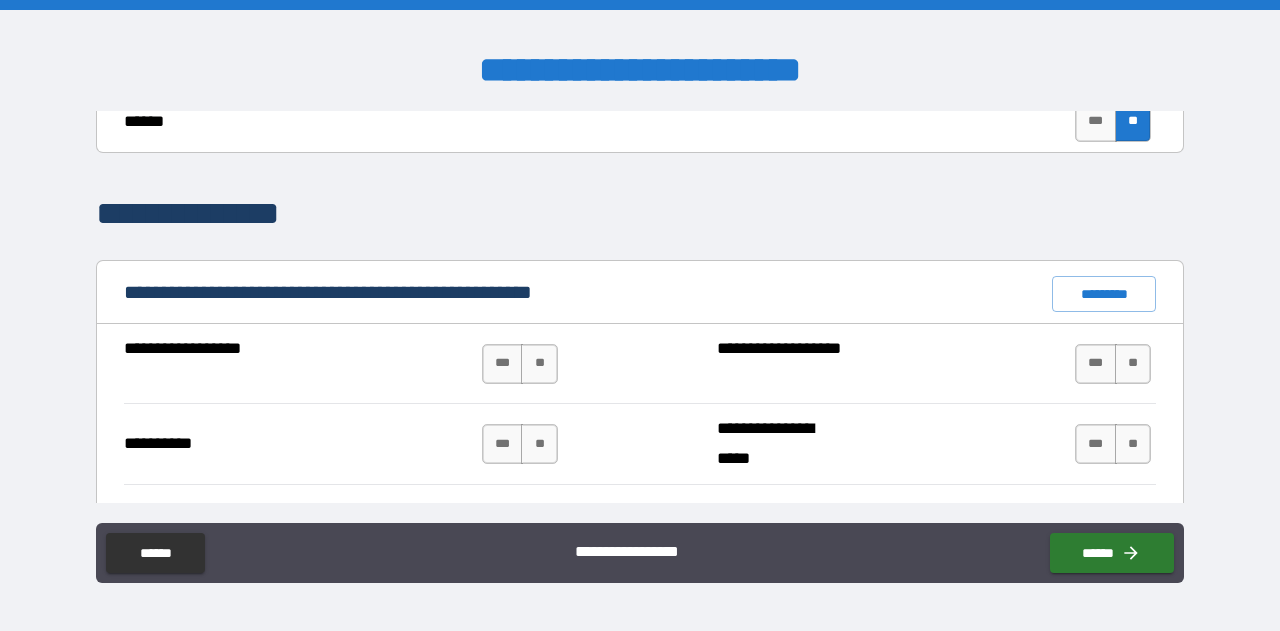 scroll, scrollTop: 1855, scrollLeft: 0, axis: vertical 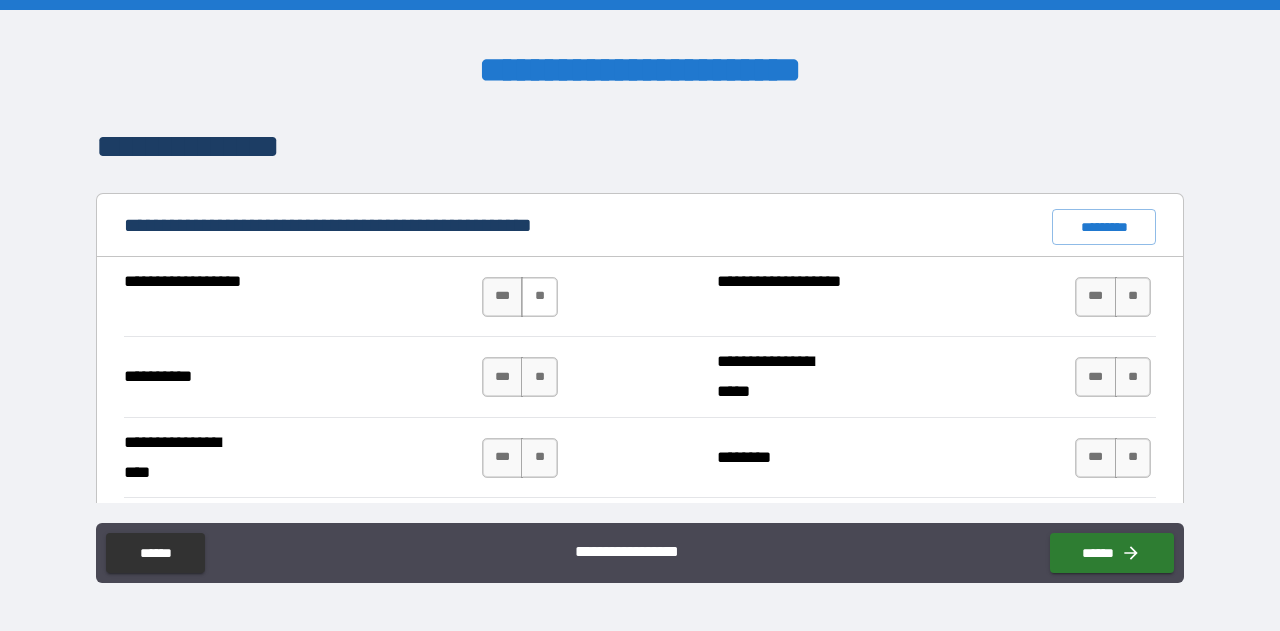 click on "**" at bounding box center (539, 297) 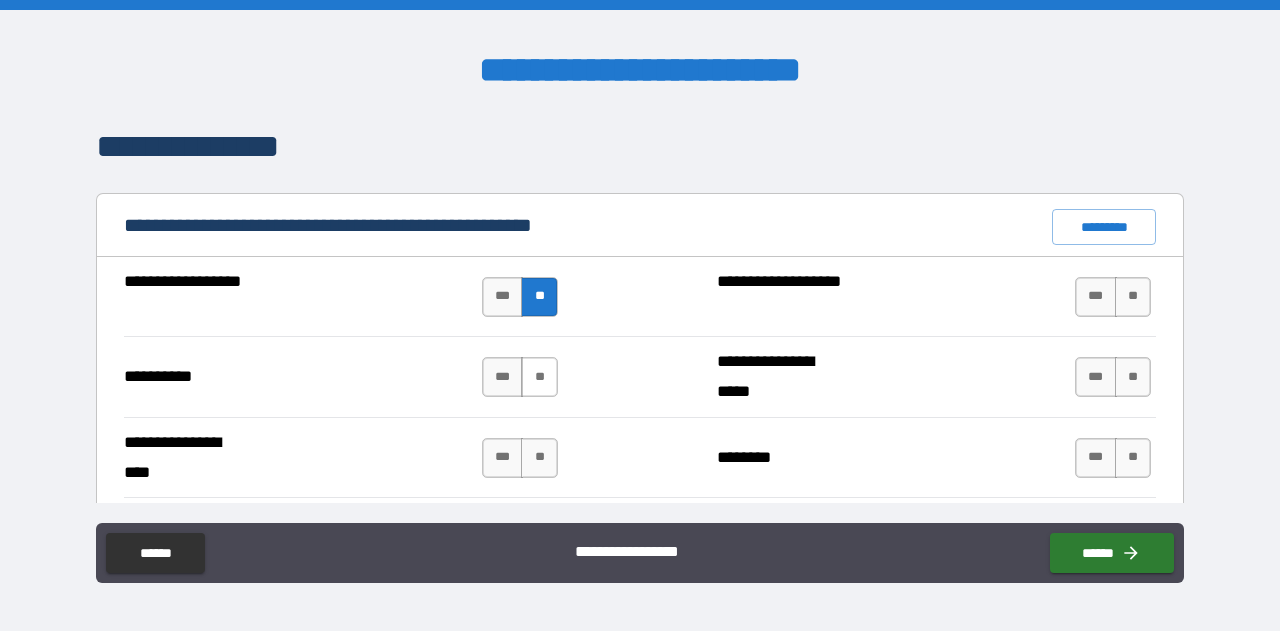 click on "**" at bounding box center [539, 377] 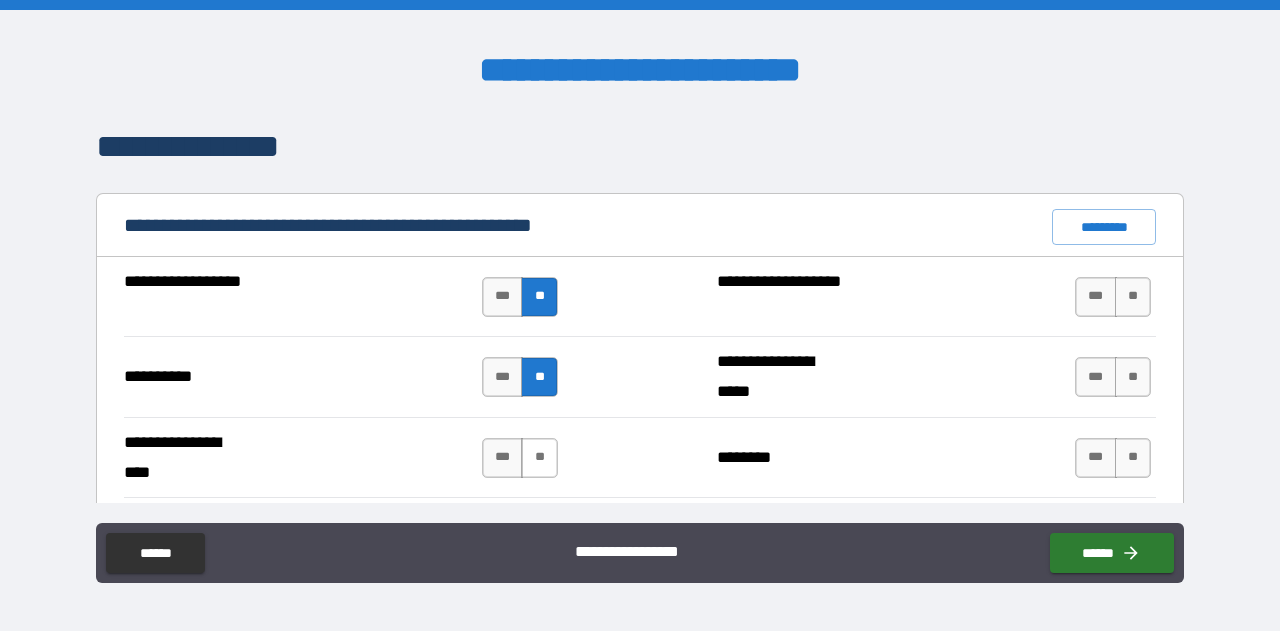 click on "**" at bounding box center [539, 458] 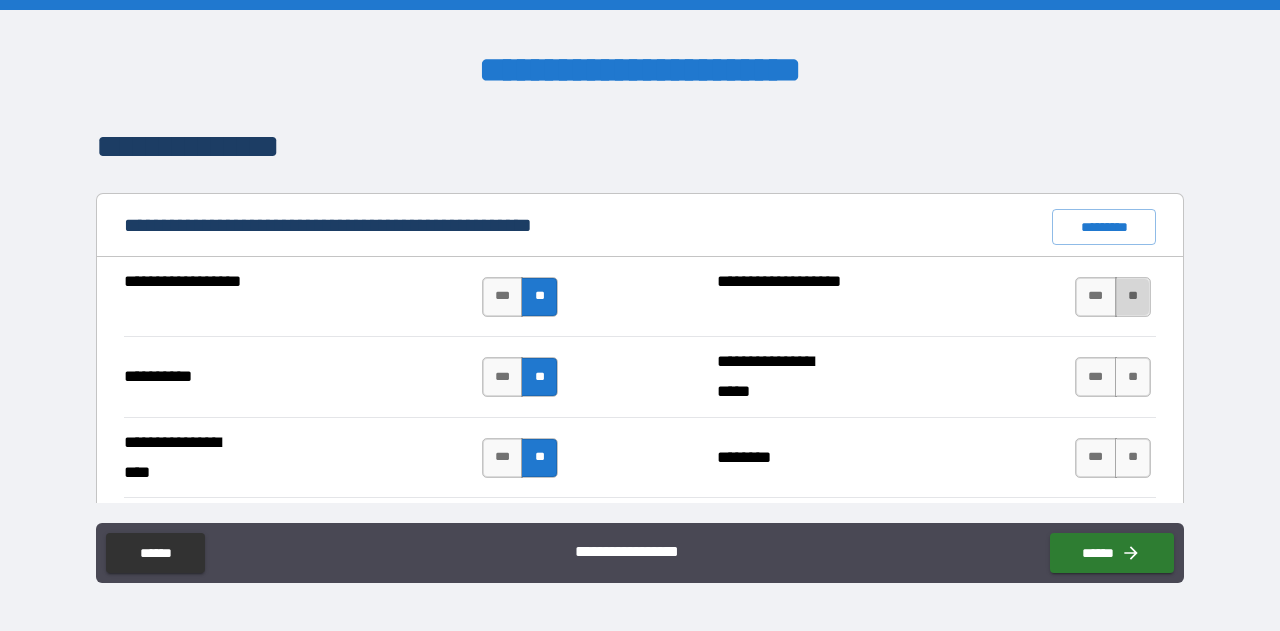 click on "**" at bounding box center (1133, 297) 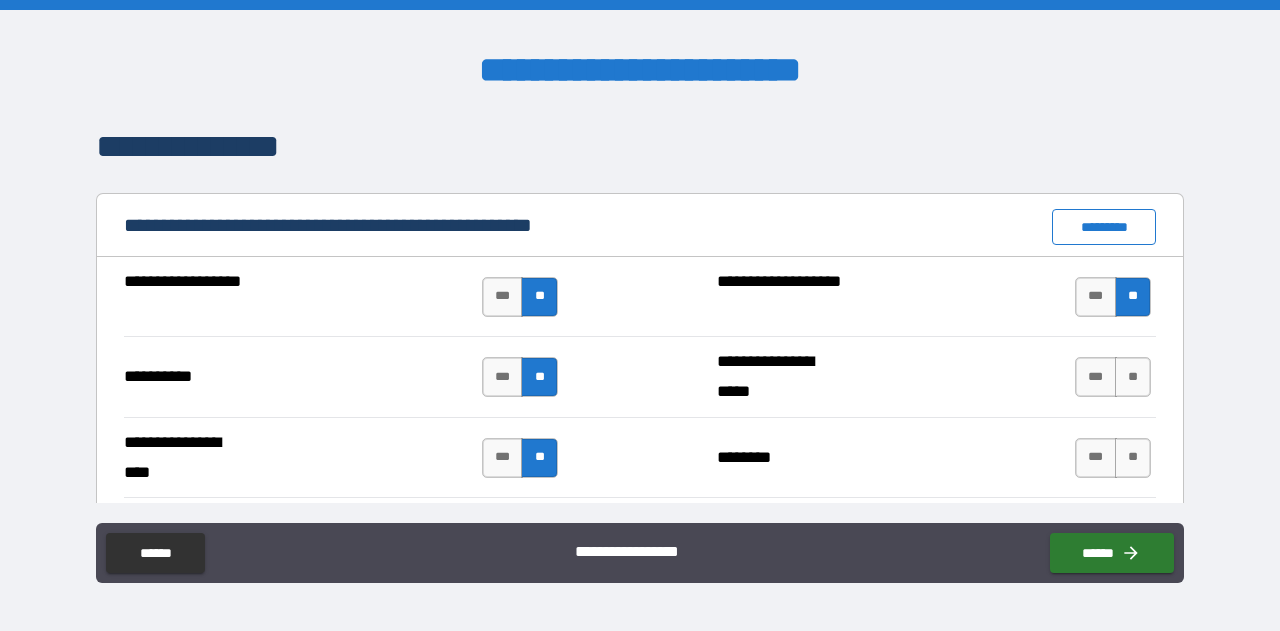 click on "*********" at bounding box center [1104, 227] 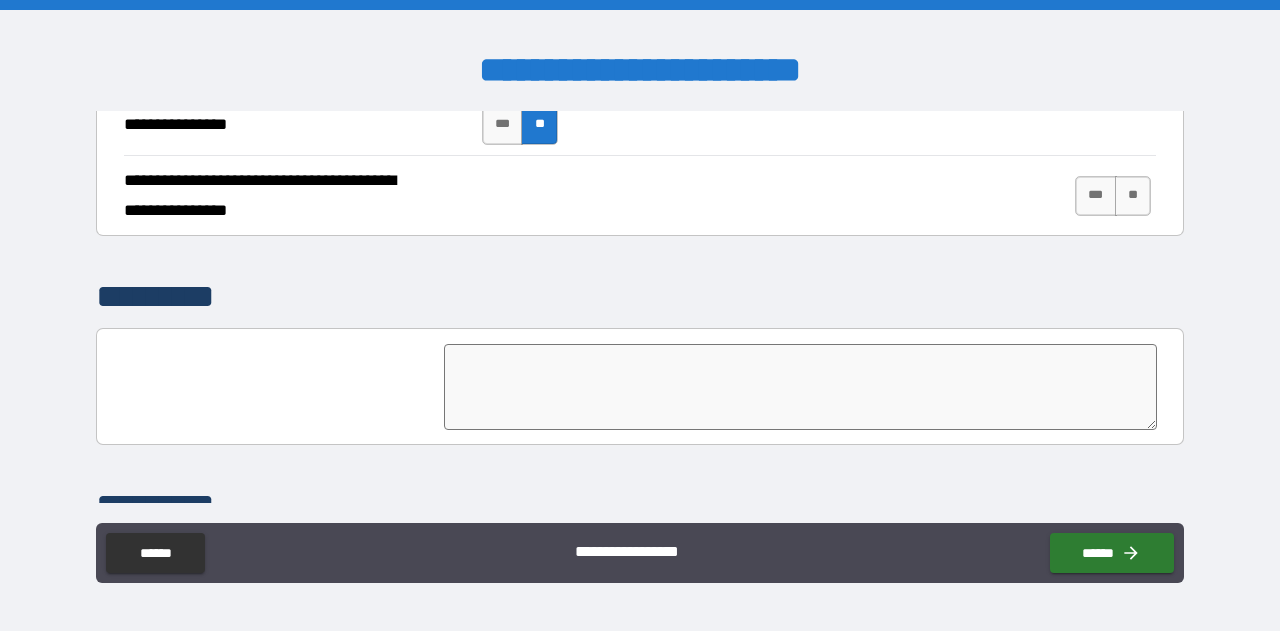 scroll, scrollTop: 4797, scrollLeft: 0, axis: vertical 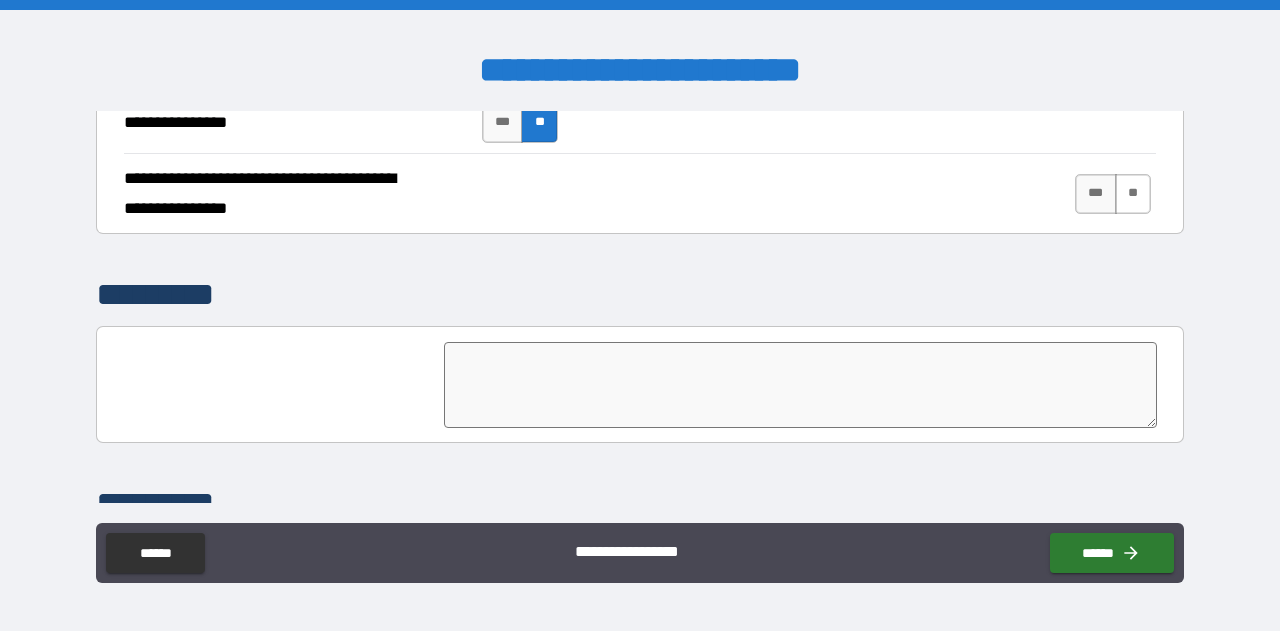 click on "**" at bounding box center [1133, 194] 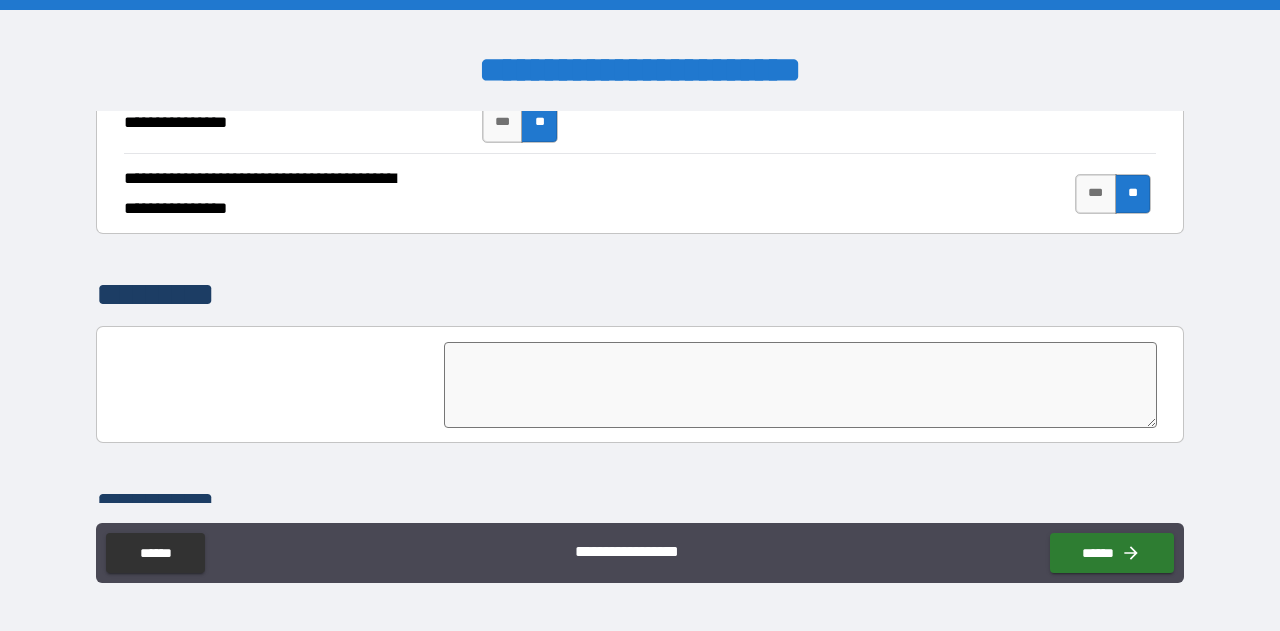 scroll, scrollTop: 4964, scrollLeft: 0, axis: vertical 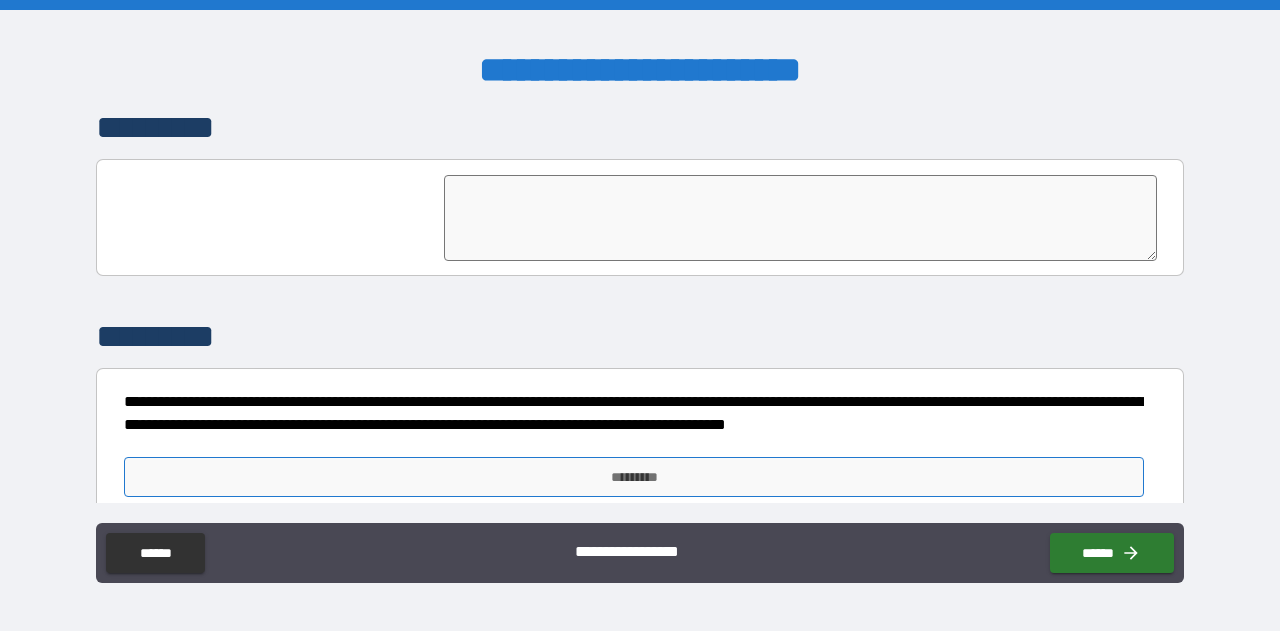 click on "*********" at bounding box center (634, 477) 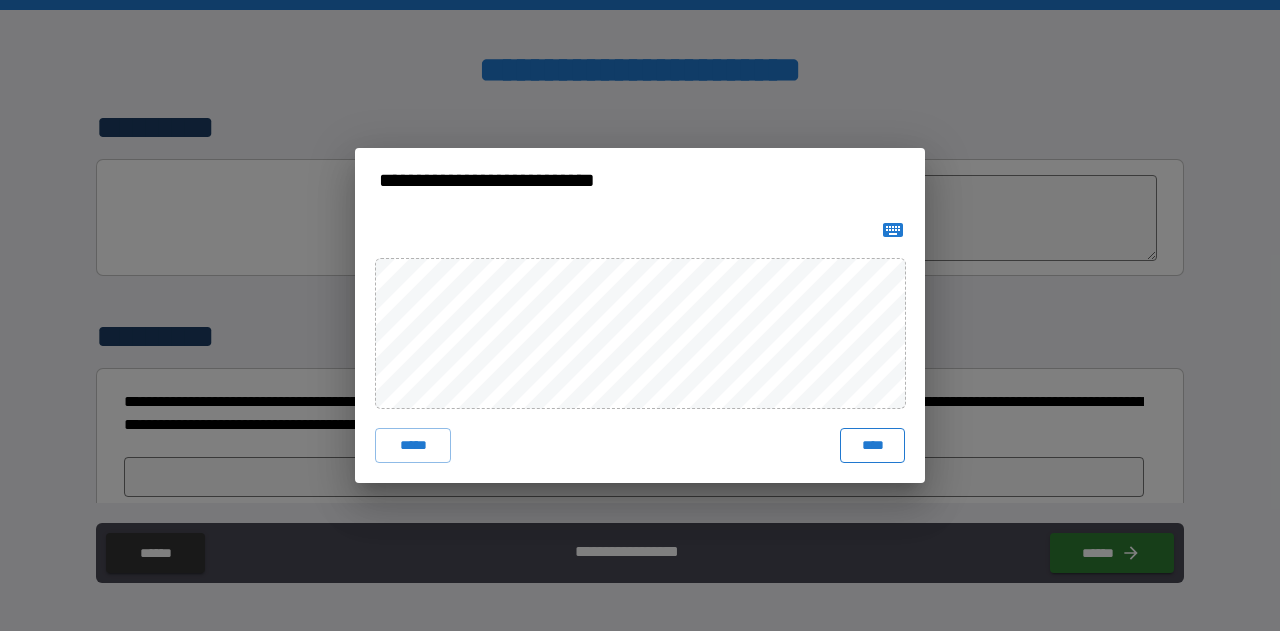 click on "****" at bounding box center [872, 446] 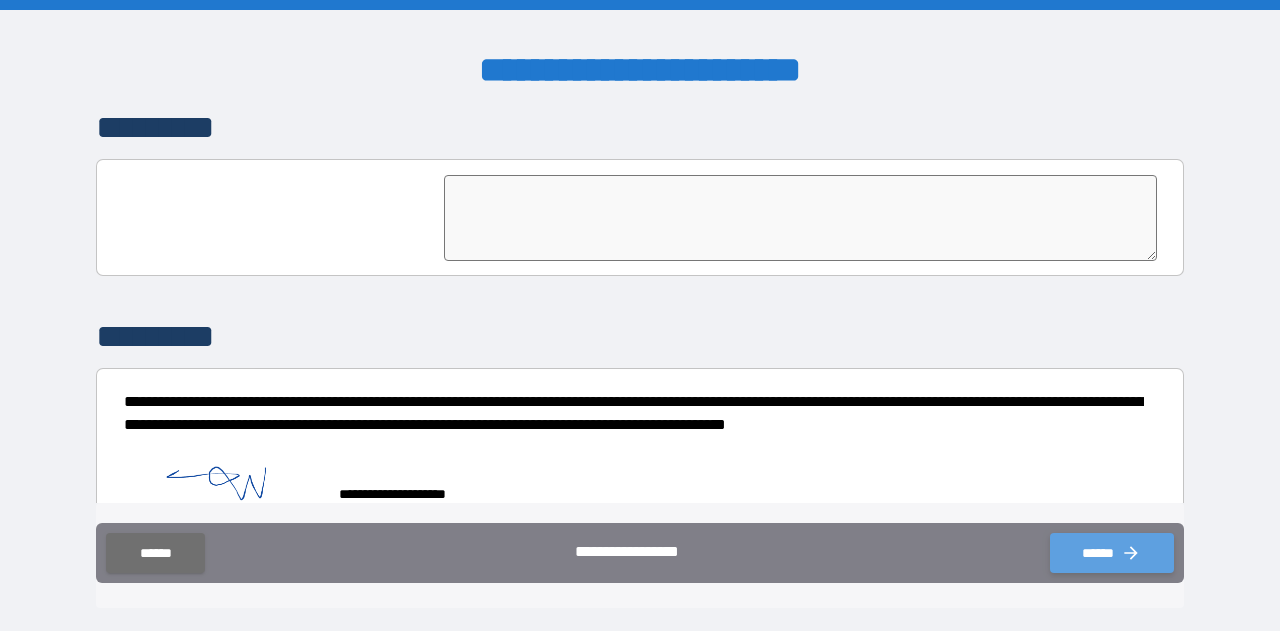 click on "******" at bounding box center (1112, 553) 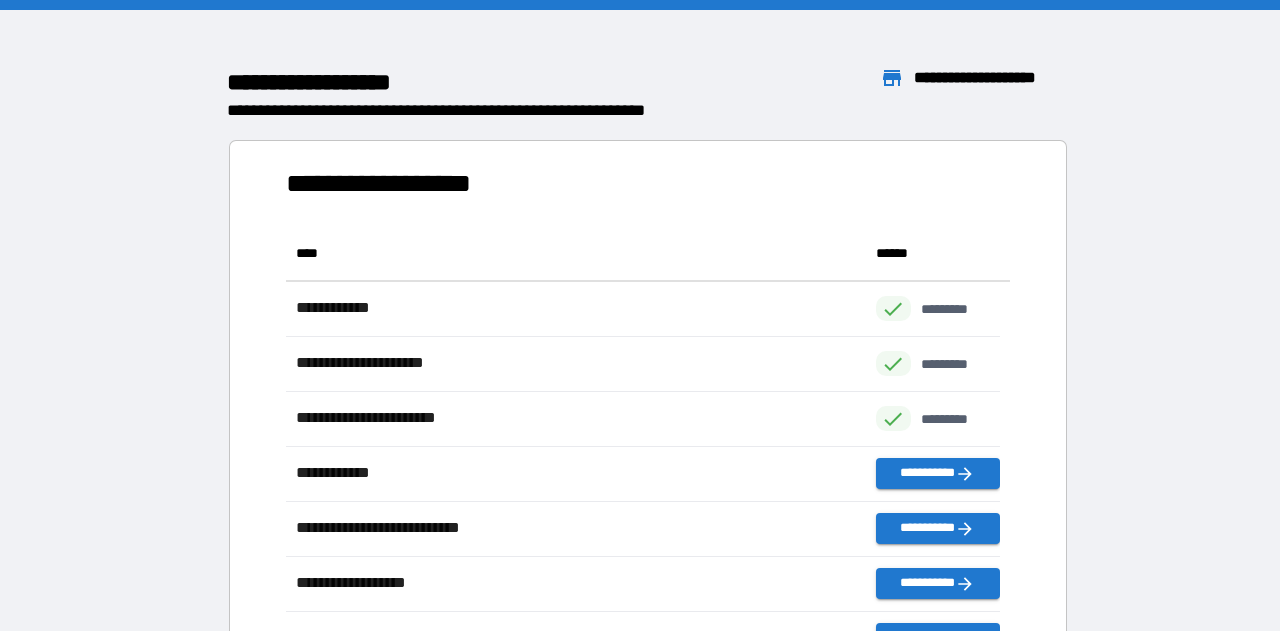 scroll, scrollTop: 16, scrollLeft: 16, axis: both 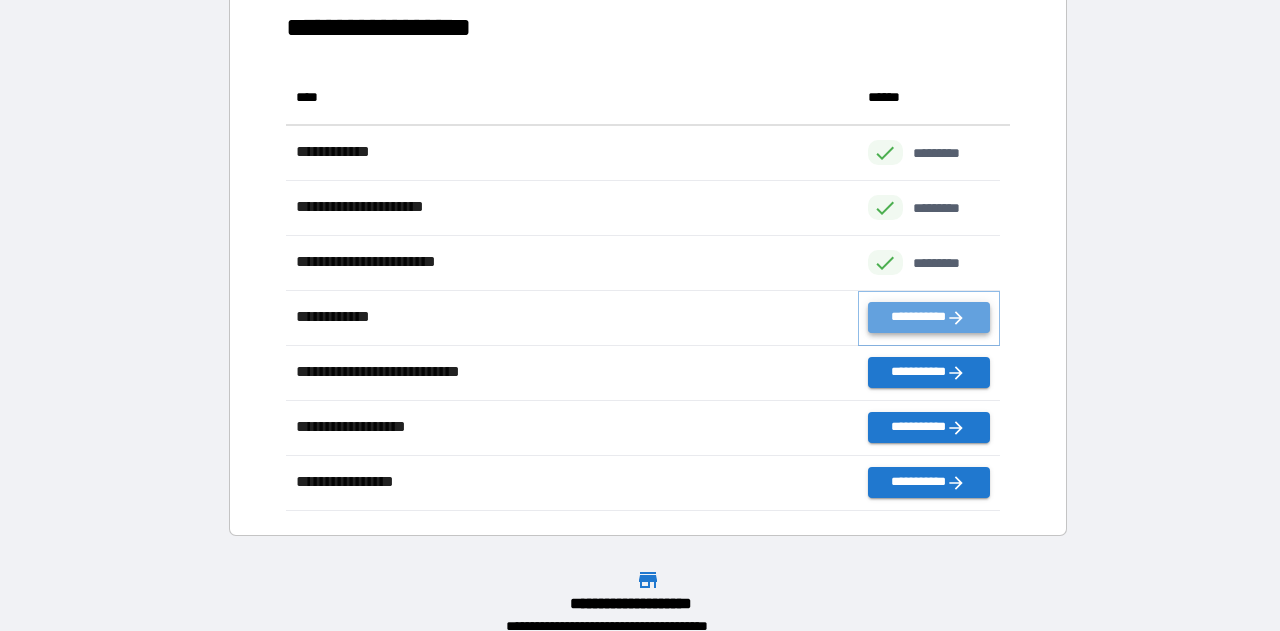click on "**********" at bounding box center [929, 317] 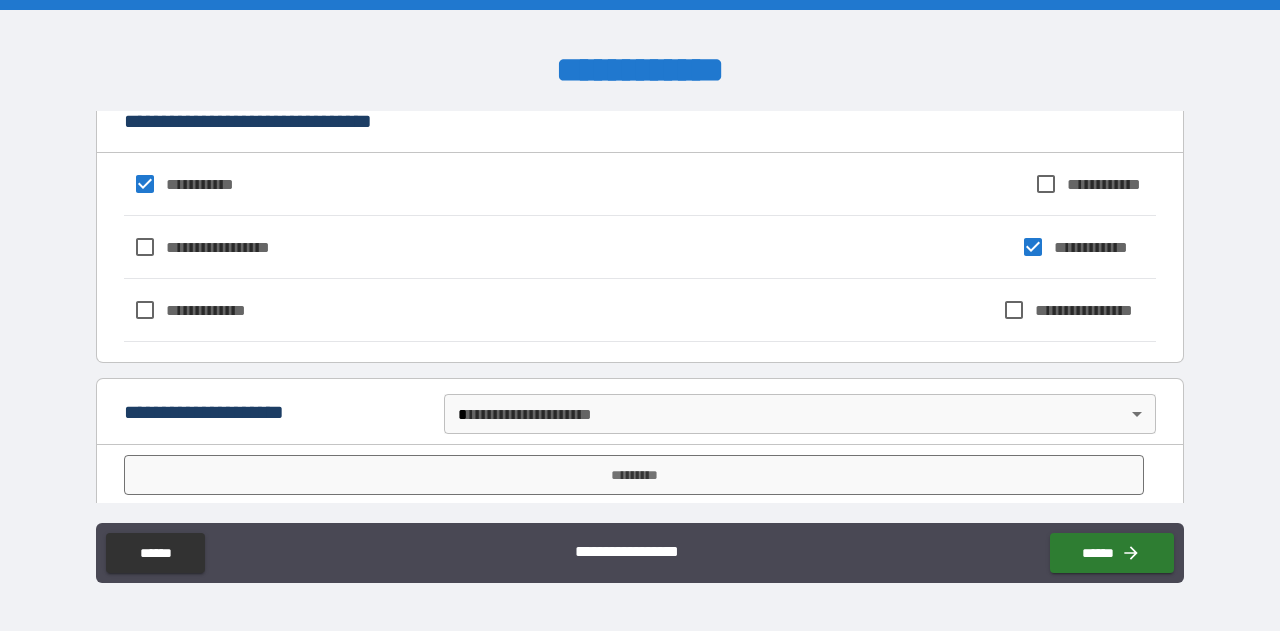 scroll, scrollTop: 159, scrollLeft: 0, axis: vertical 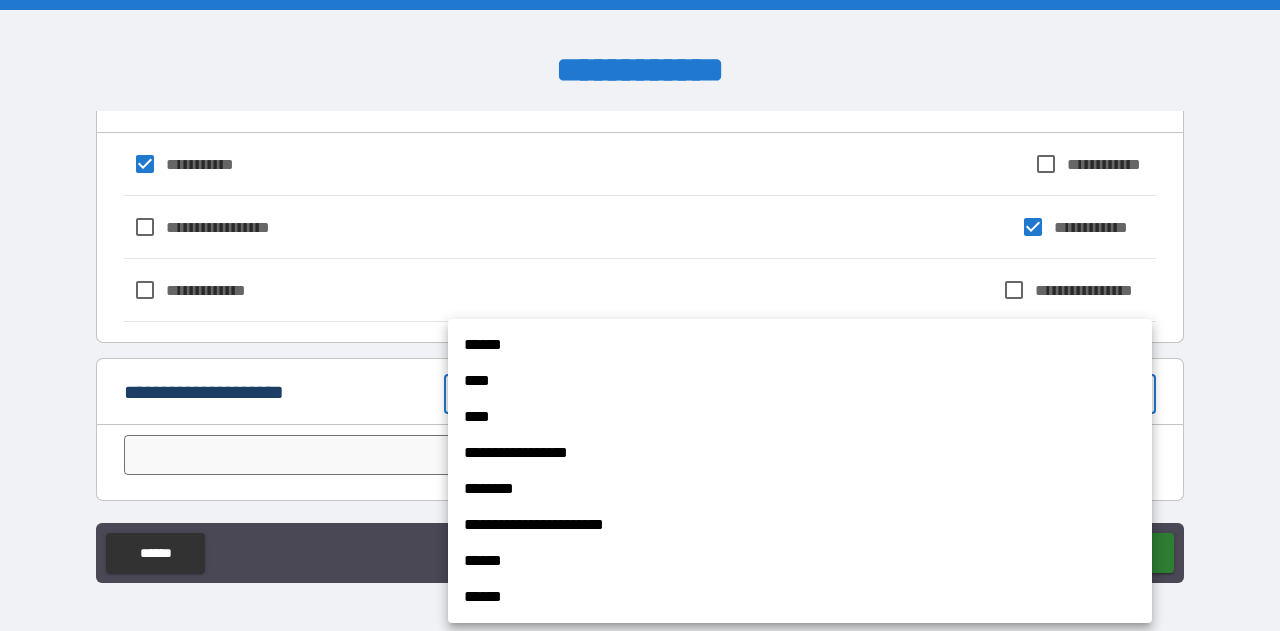 click on "**********" at bounding box center (640, 315) 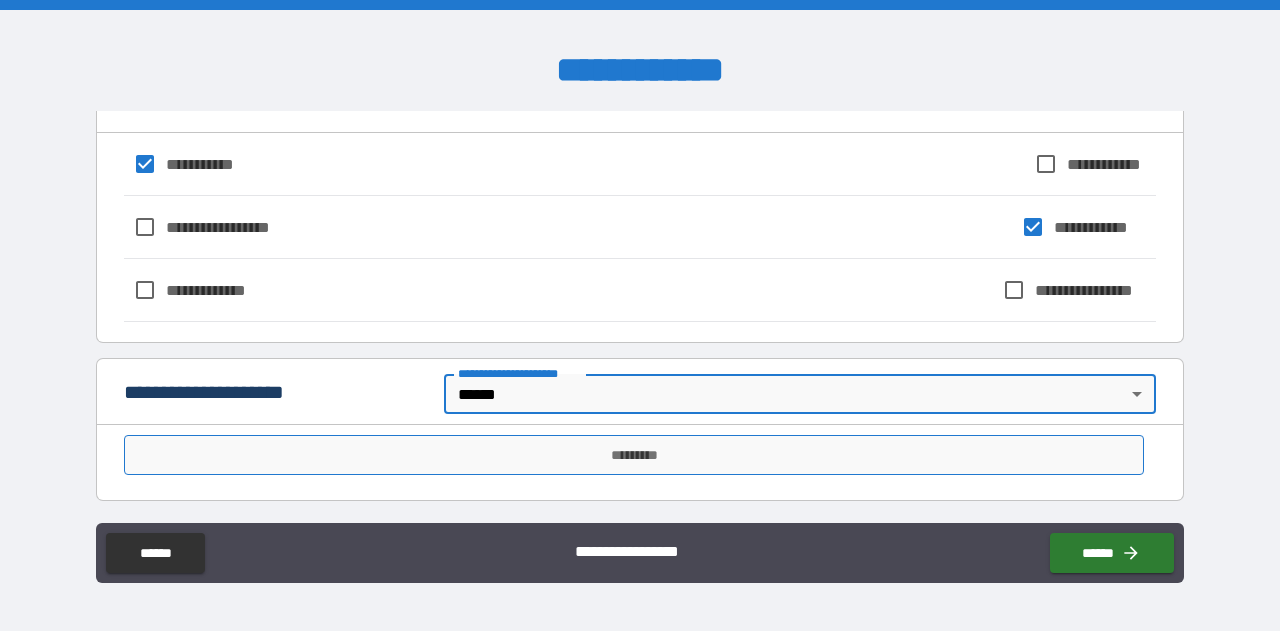 click on "*********" at bounding box center [634, 455] 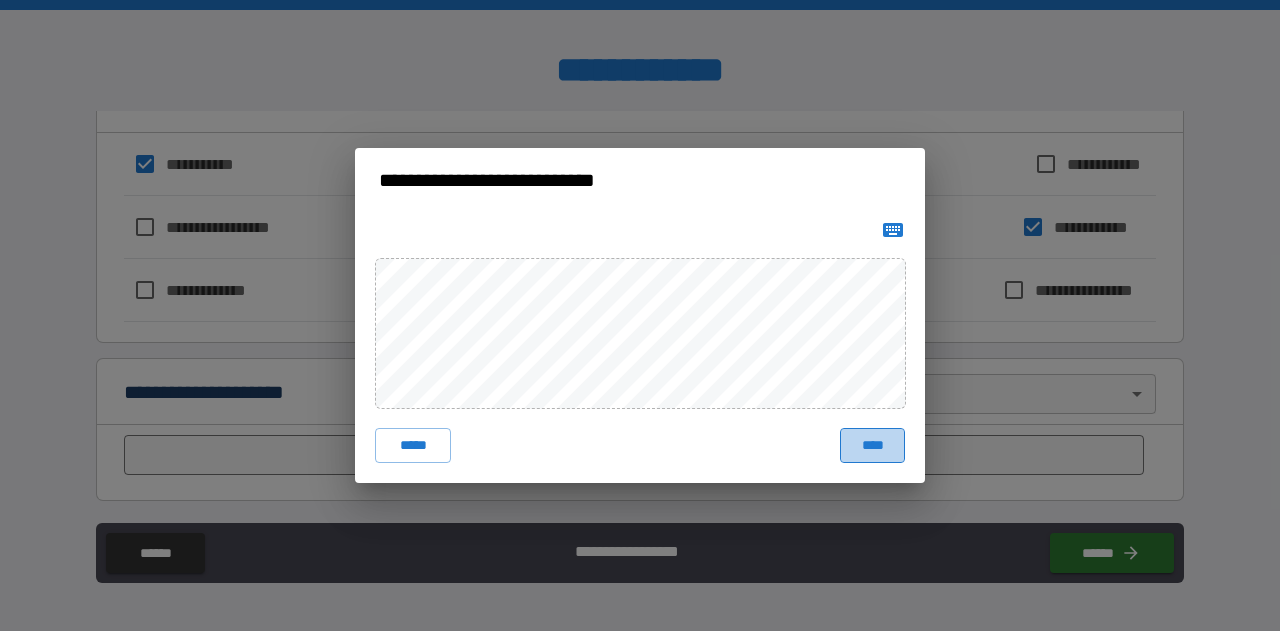 click on "****" at bounding box center [872, 446] 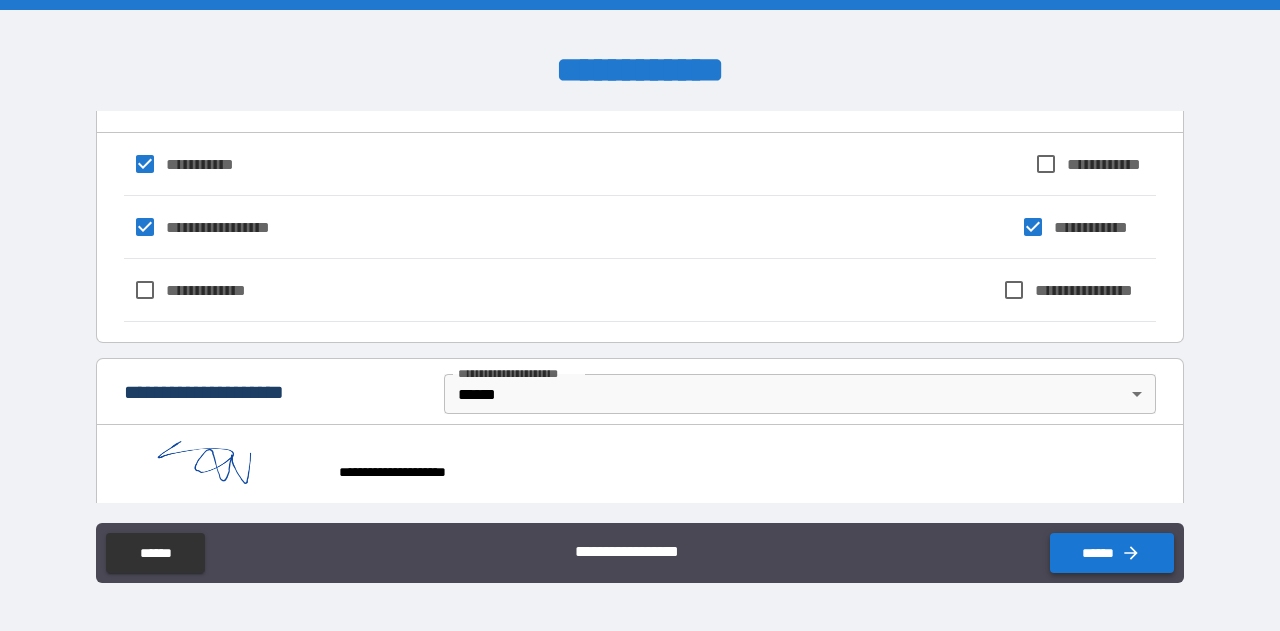 click on "******" at bounding box center (1112, 553) 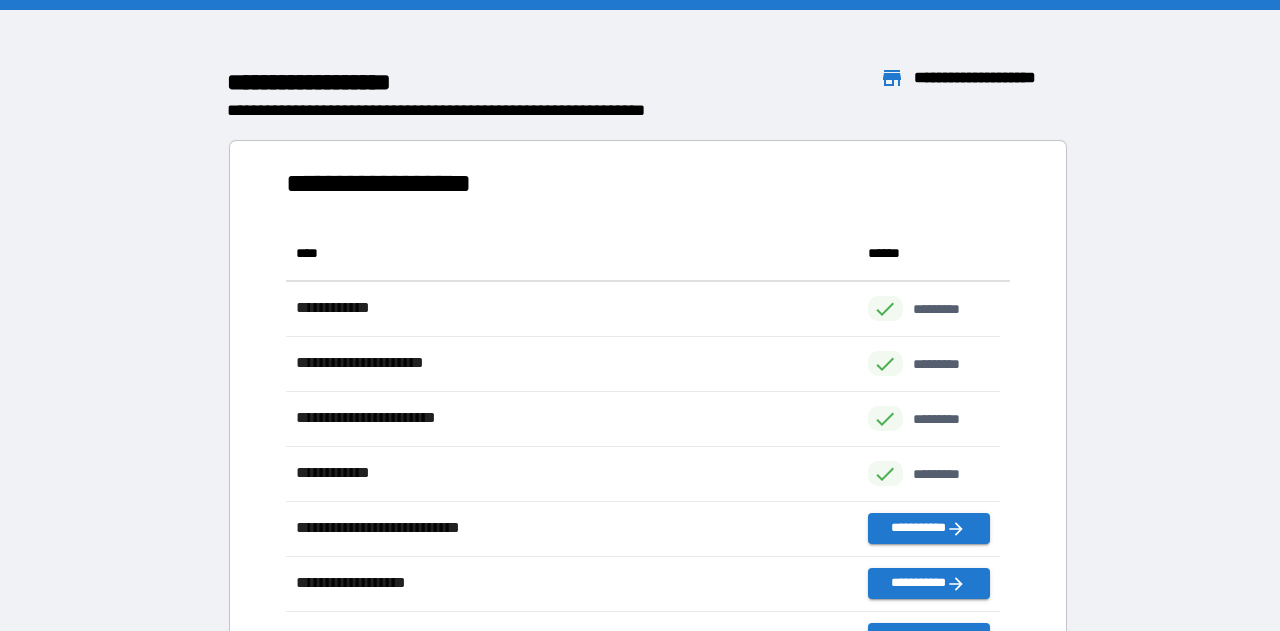 scroll, scrollTop: 16, scrollLeft: 16, axis: both 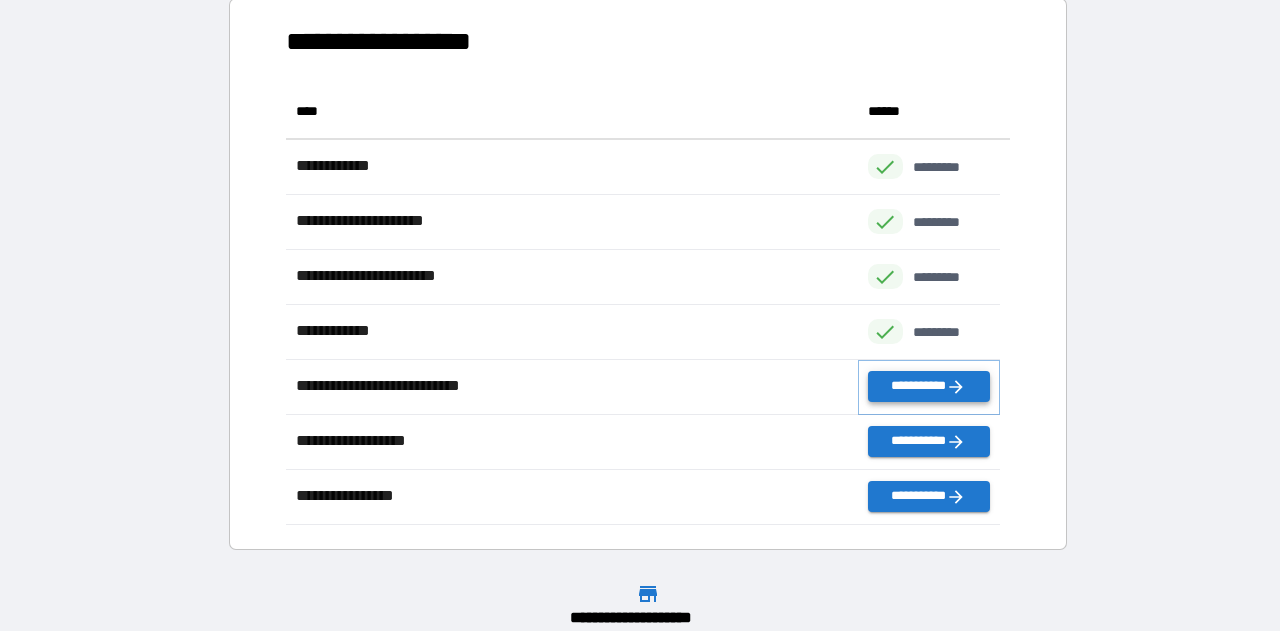 click on "**********" at bounding box center (929, 386) 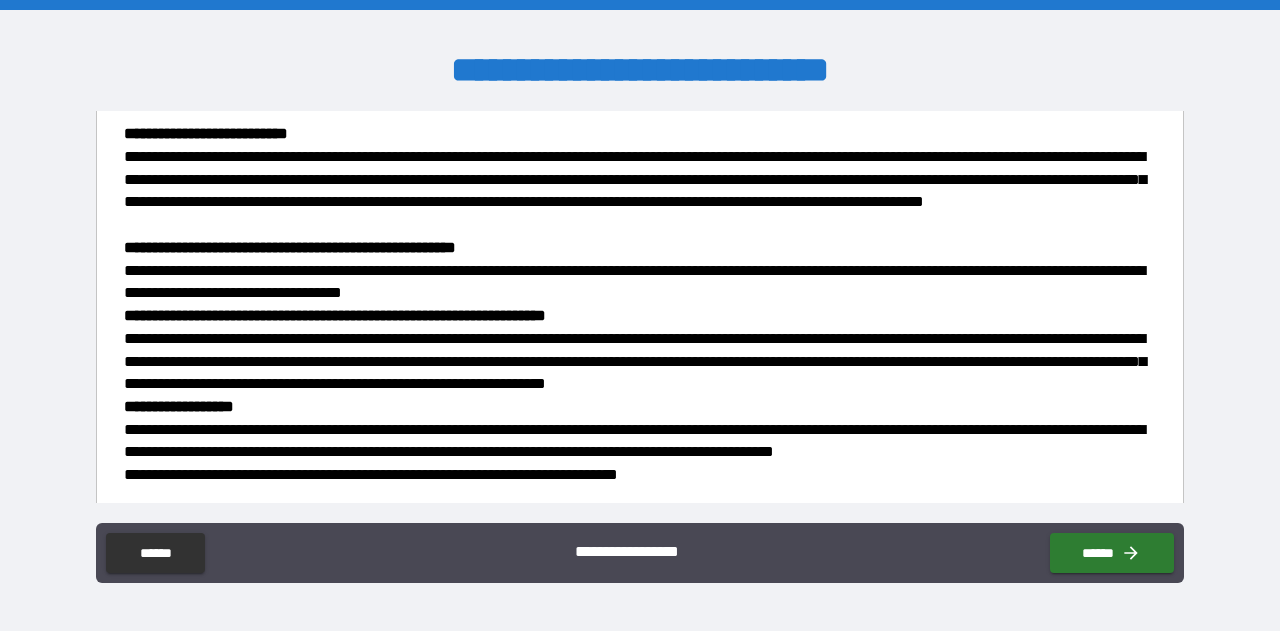 scroll, scrollTop: 456, scrollLeft: 0, axis: vertical 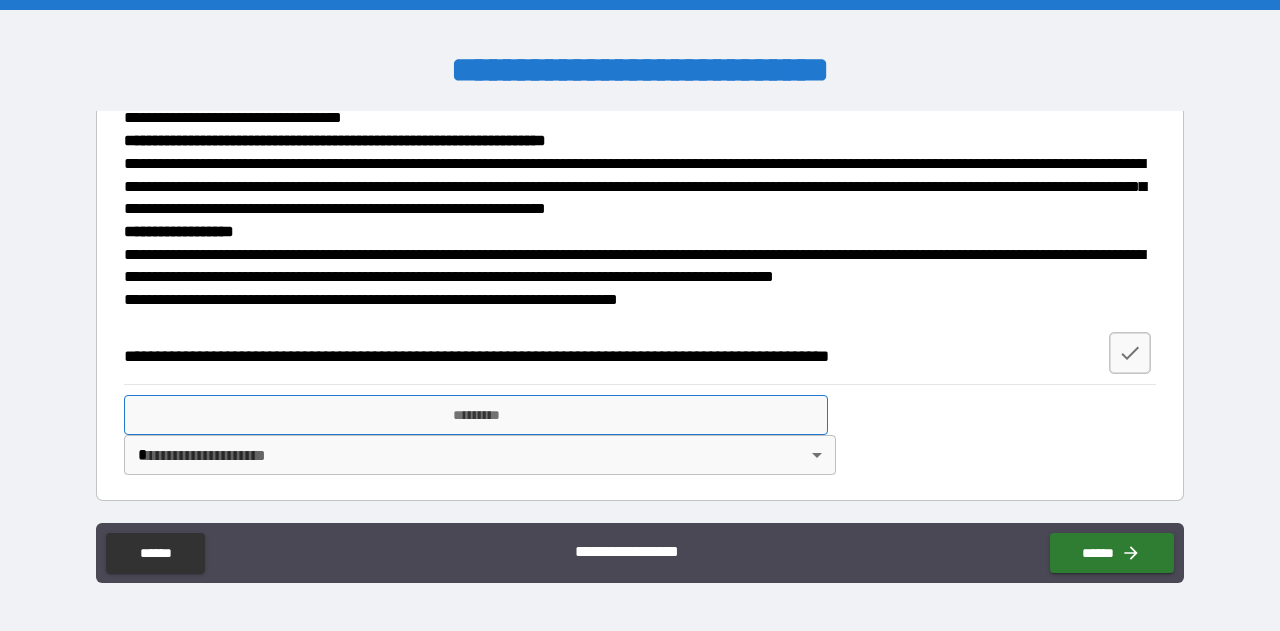 click on "*********" at bounding box center [476, 415] 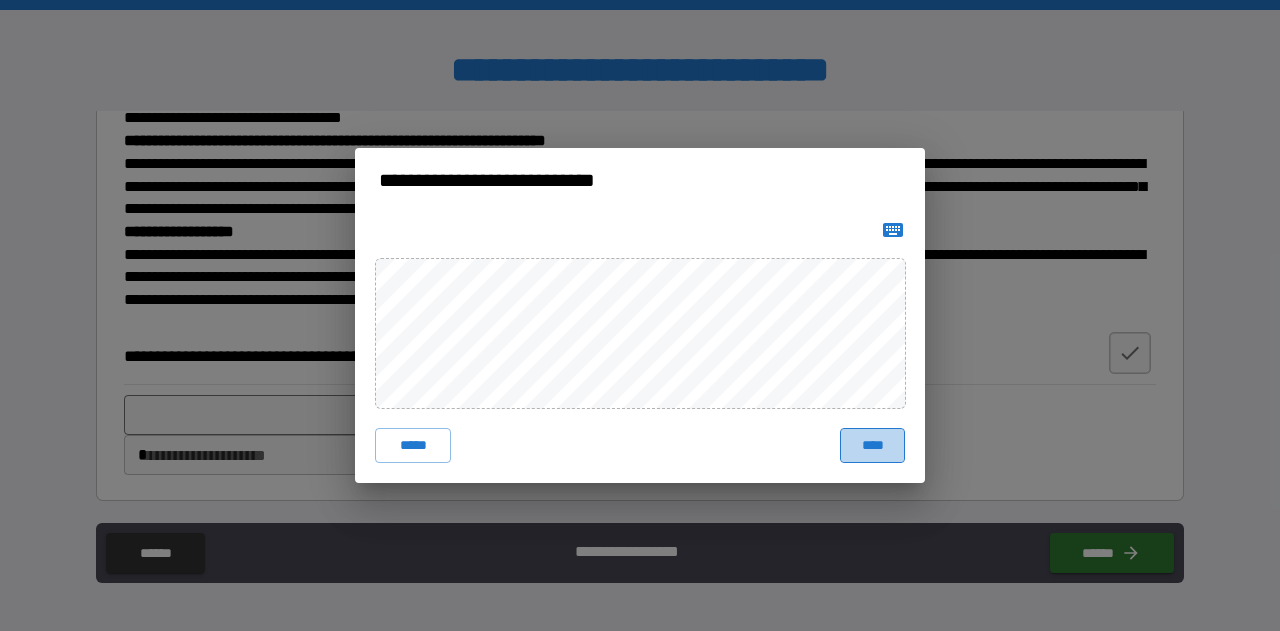 click on "****" at bounding box center (872, 446) 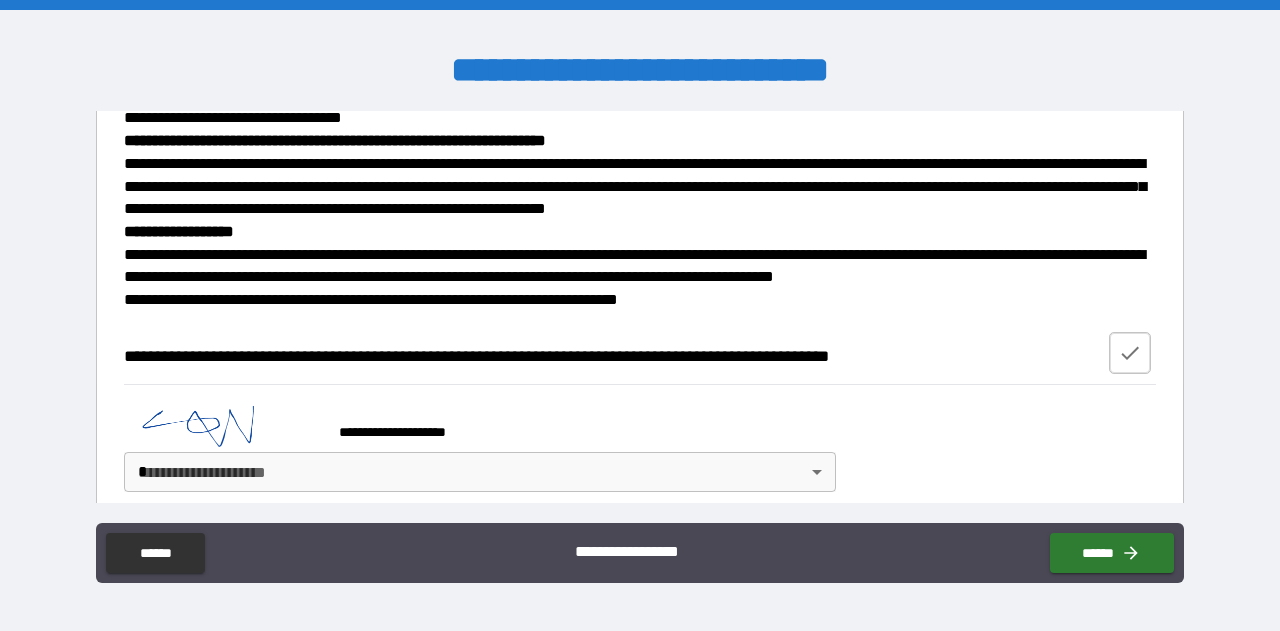 click 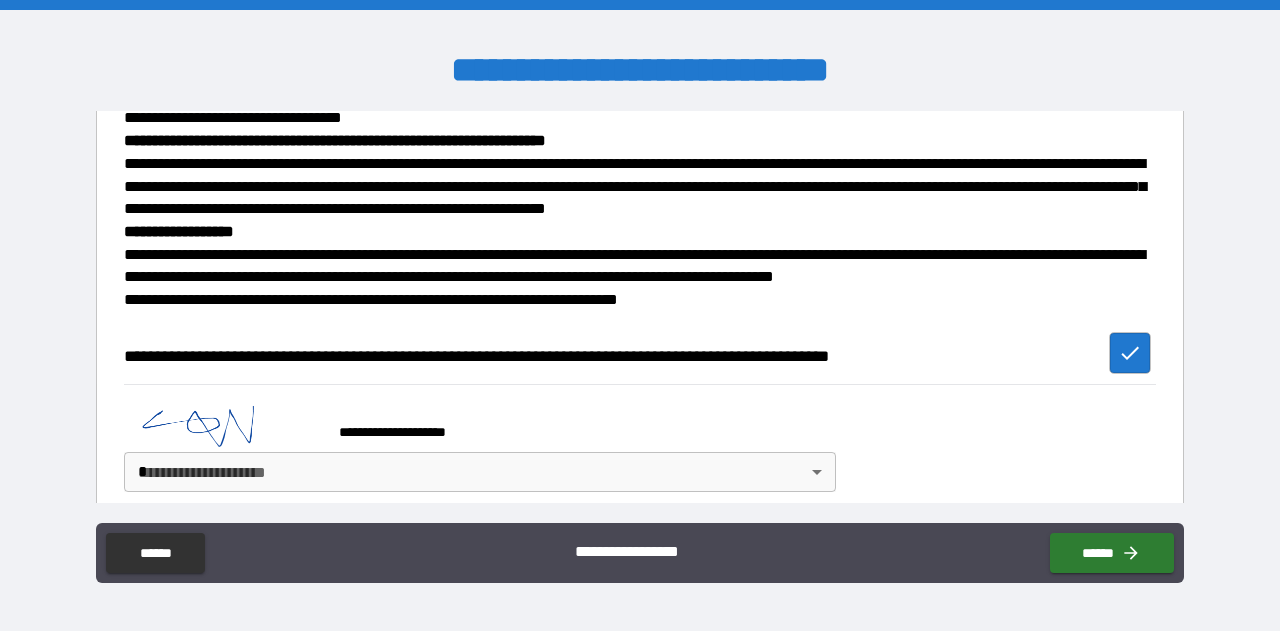 click on "**********" at bounding box center (640, 315) 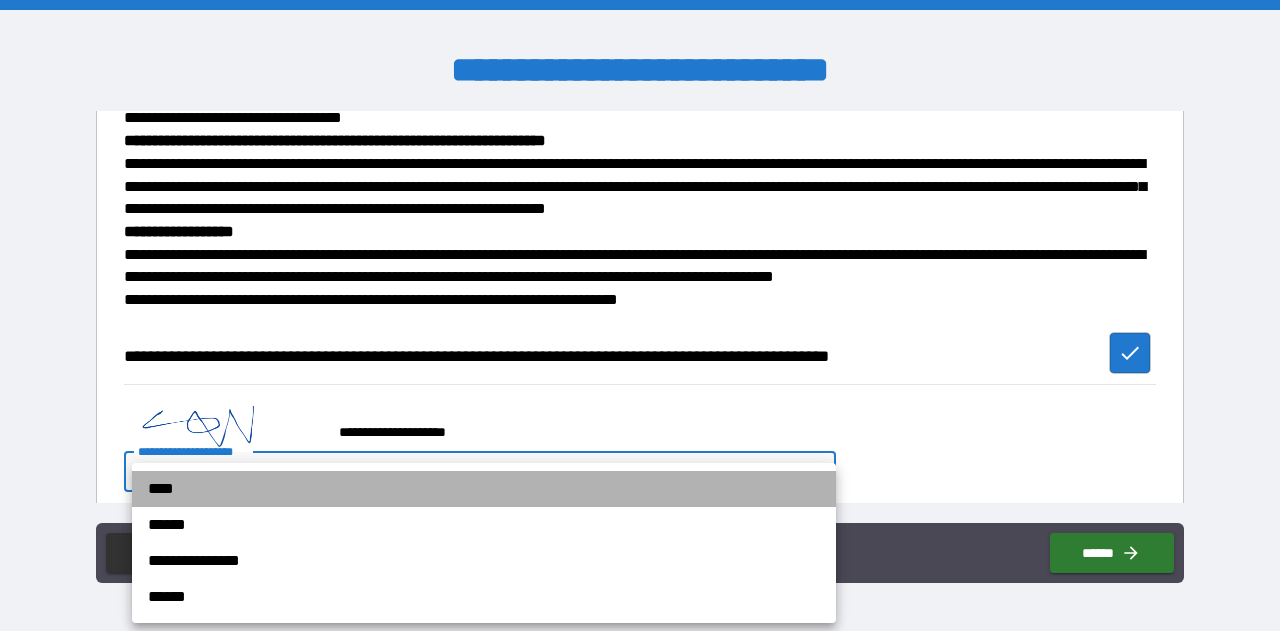 click on "****" at bounding box center [484, 489] 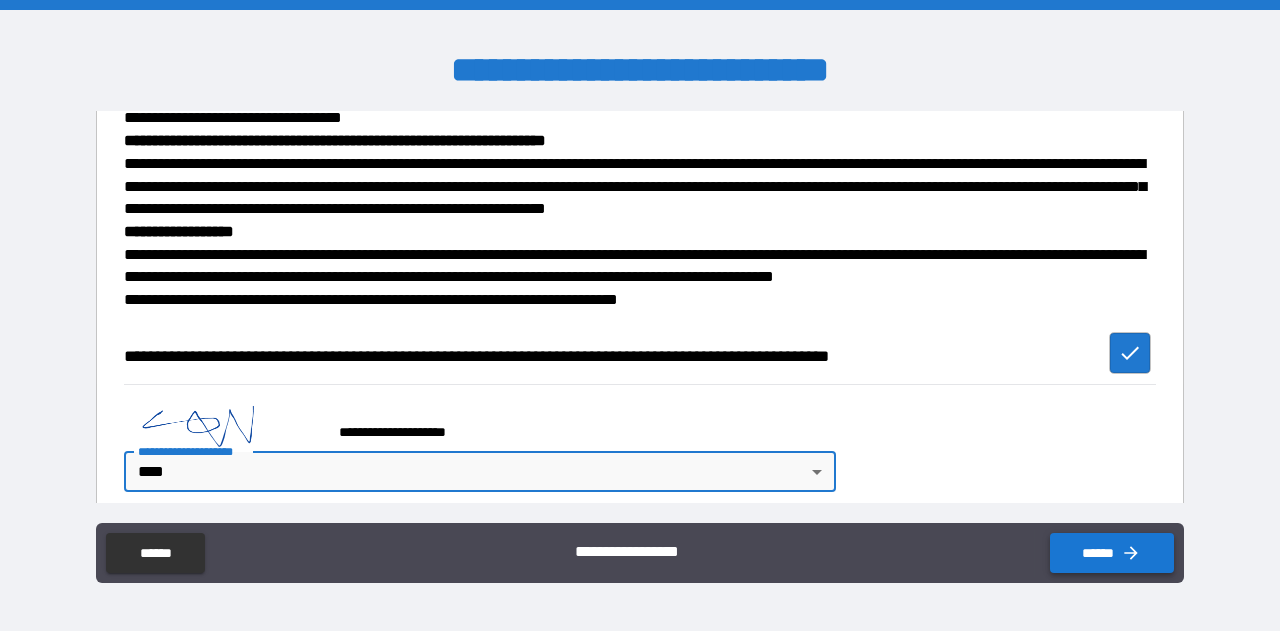 click 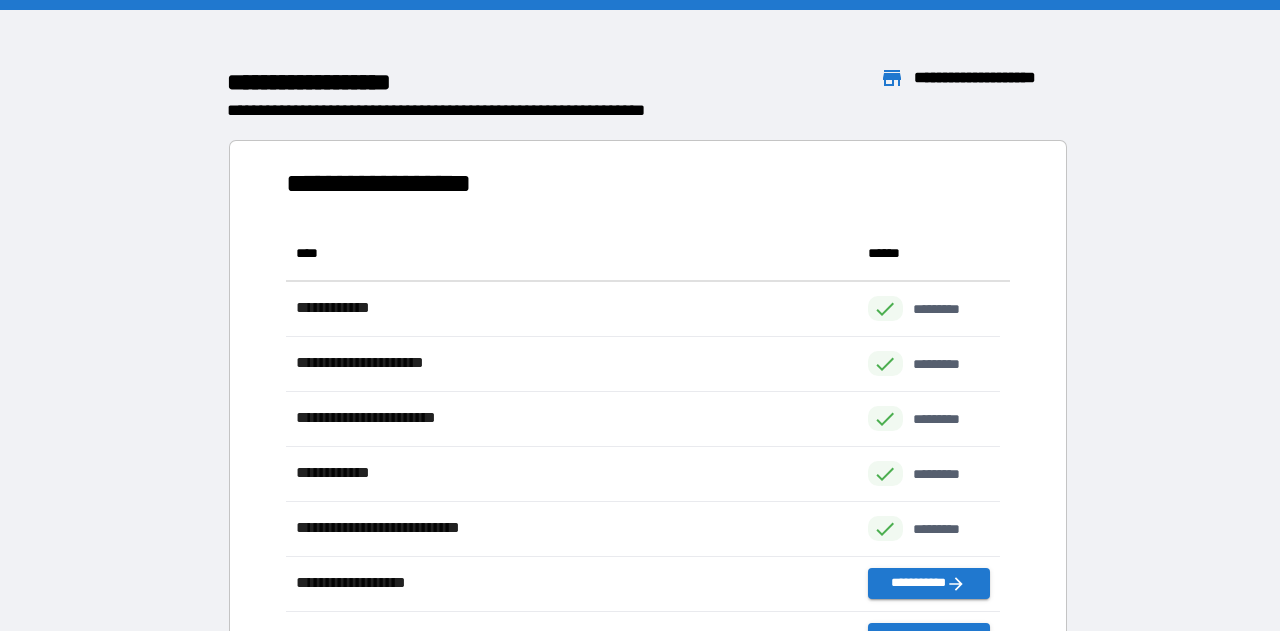 scroll, scrollTop: 16, scrollLeft: 16, axis: both 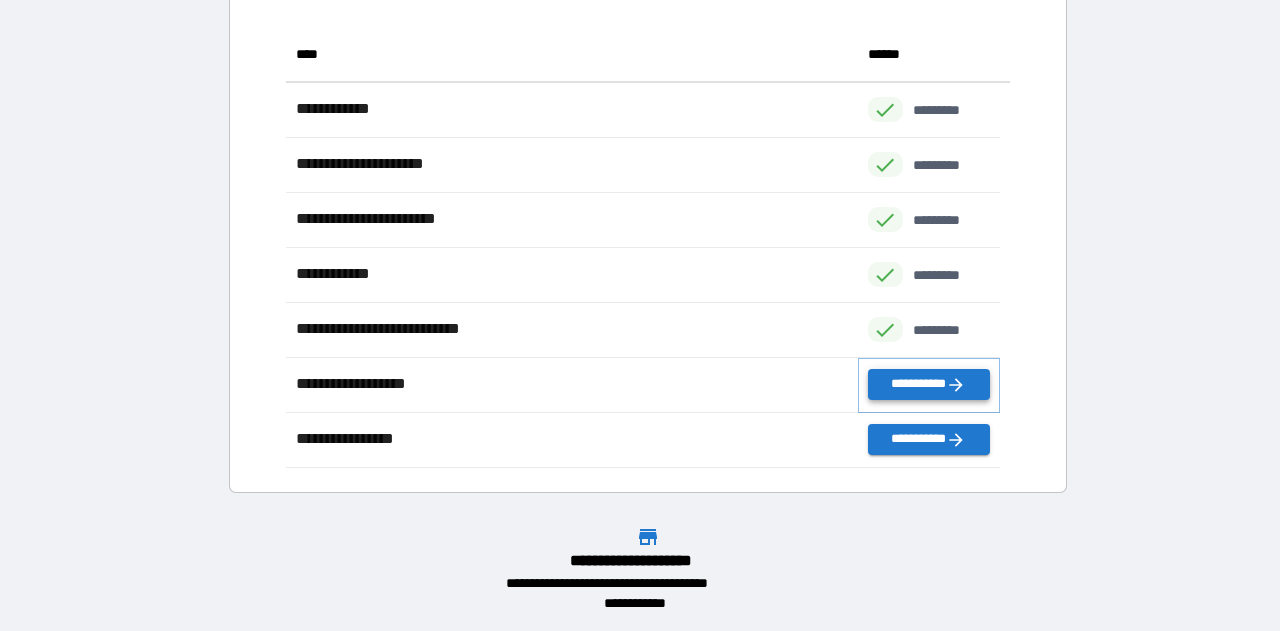 click on "**********" at bounding box center (929, 384) 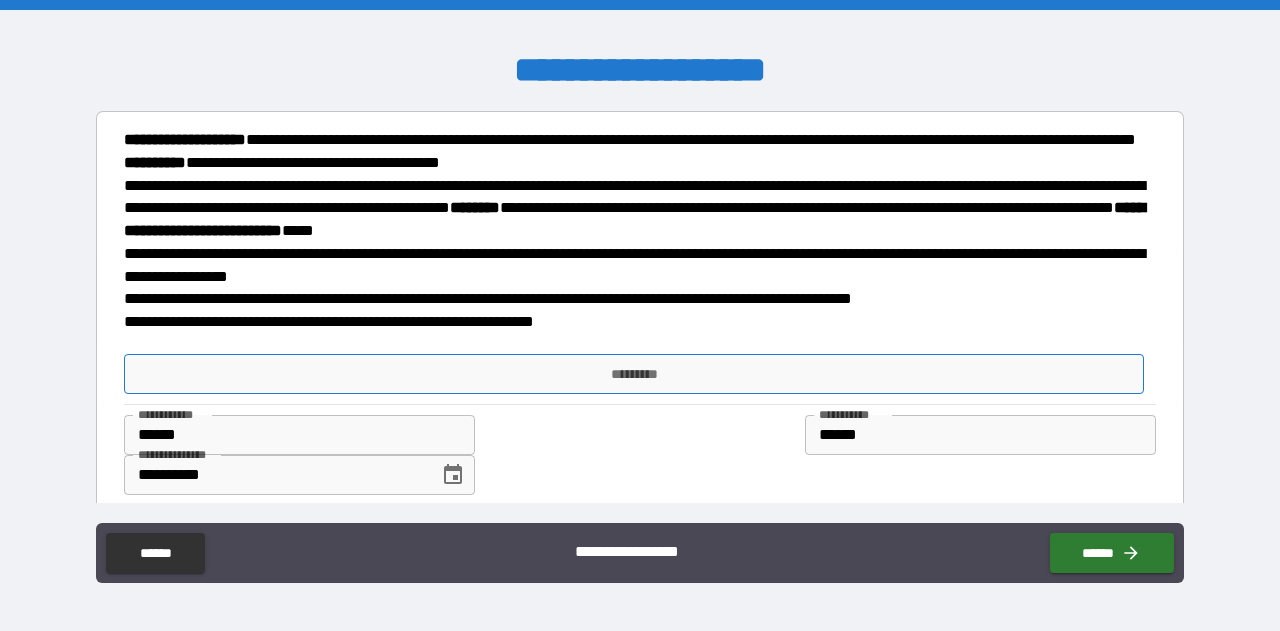 click on "*********" at bounding box center [634, 374] 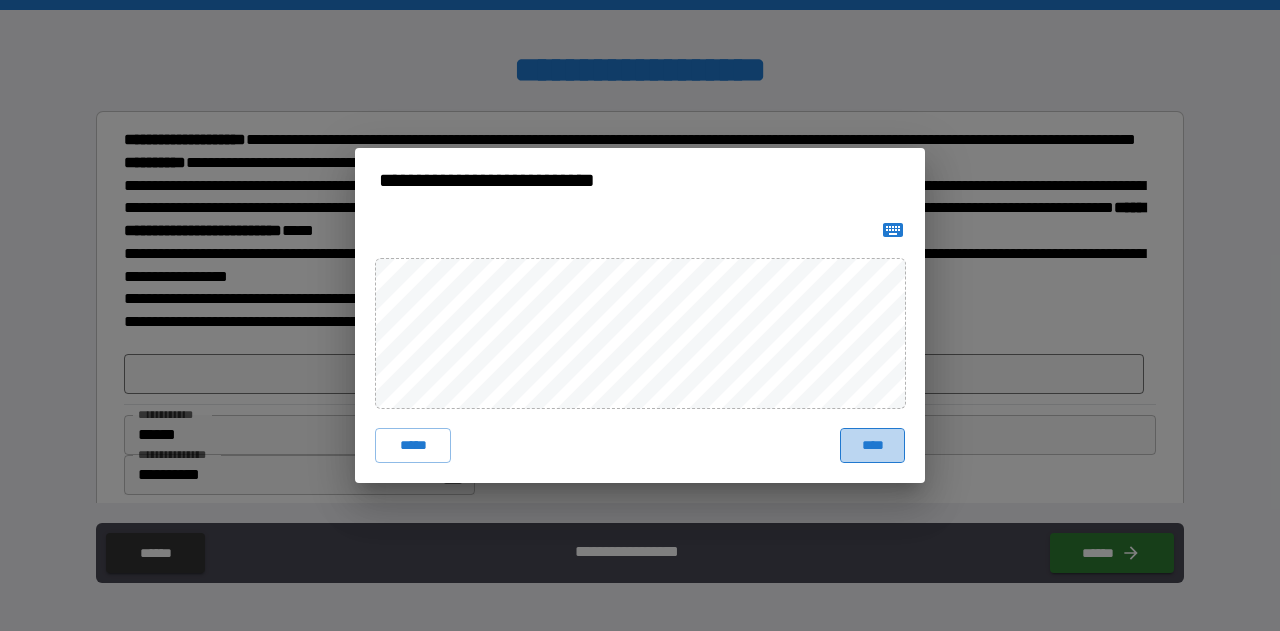 click on "****" at bounding box center (872, 446) 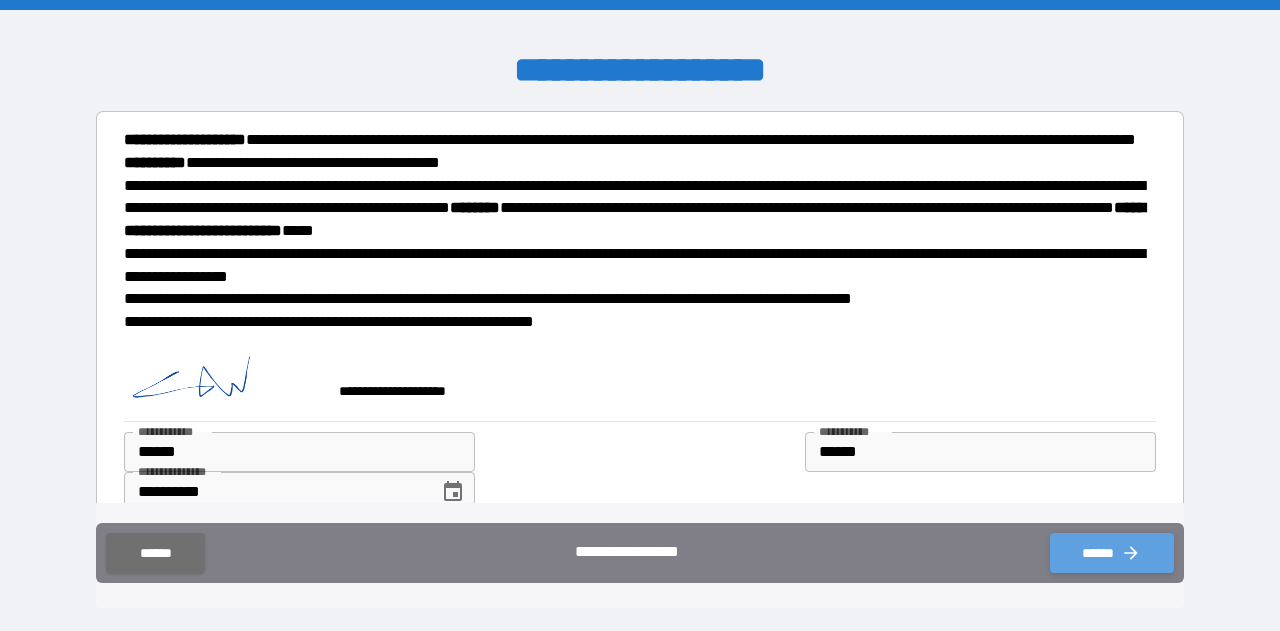 click on "******" at bounding box center (1112, 553) 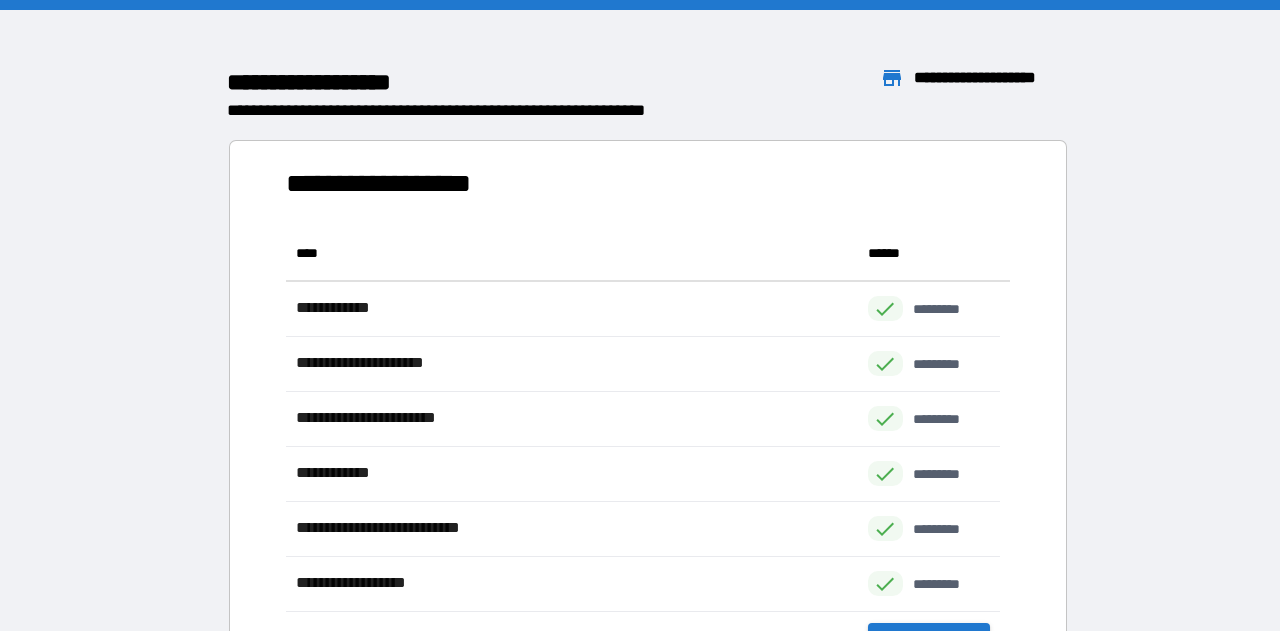 scroll, scrollTop: 16, scrollLeft: 16, axis: both 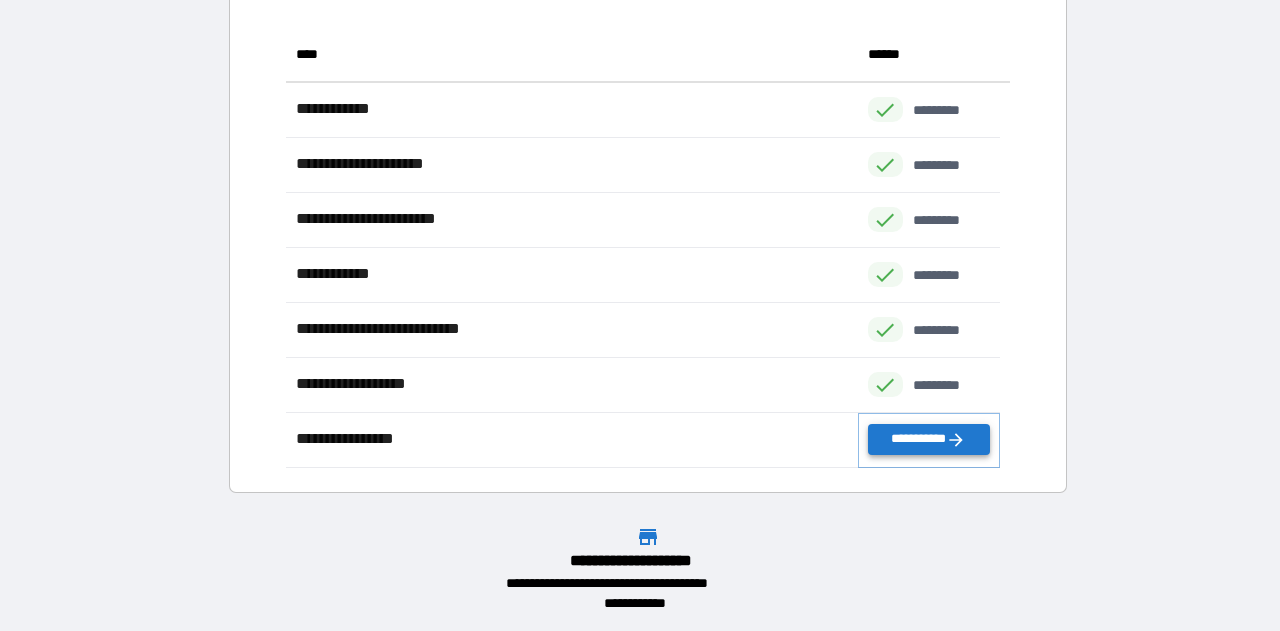 click on "**********" at bounding box center (929, 439) 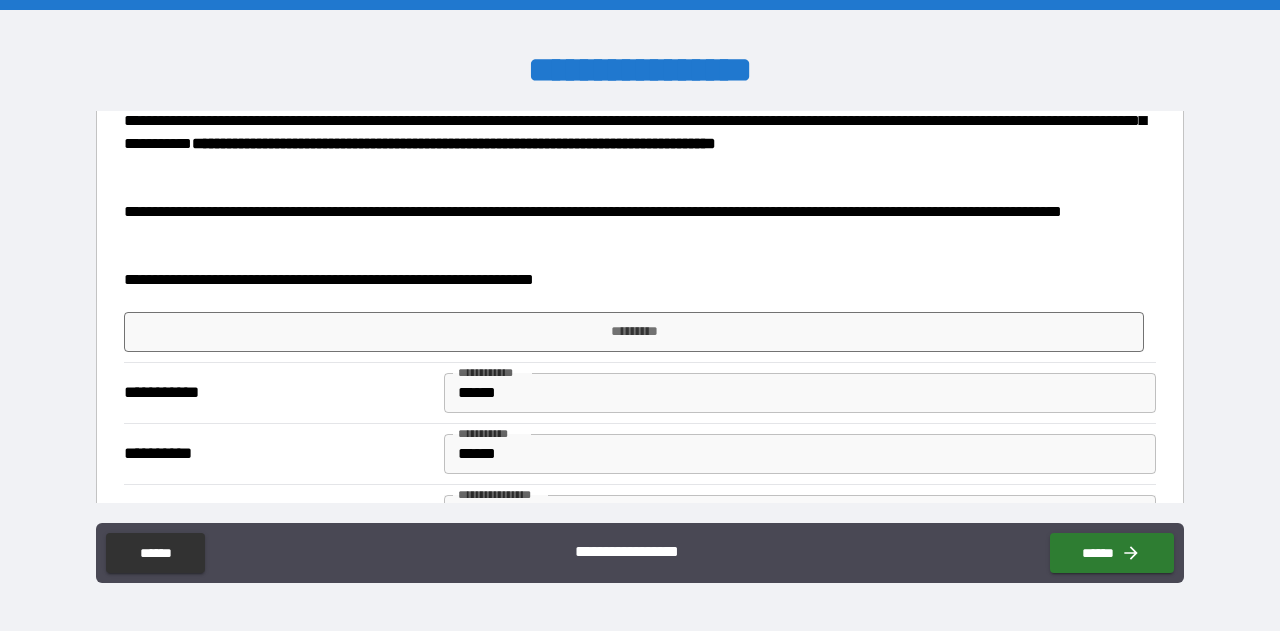 scroll, scrollTop: 461, scrollLeft: 0, axis: vertical 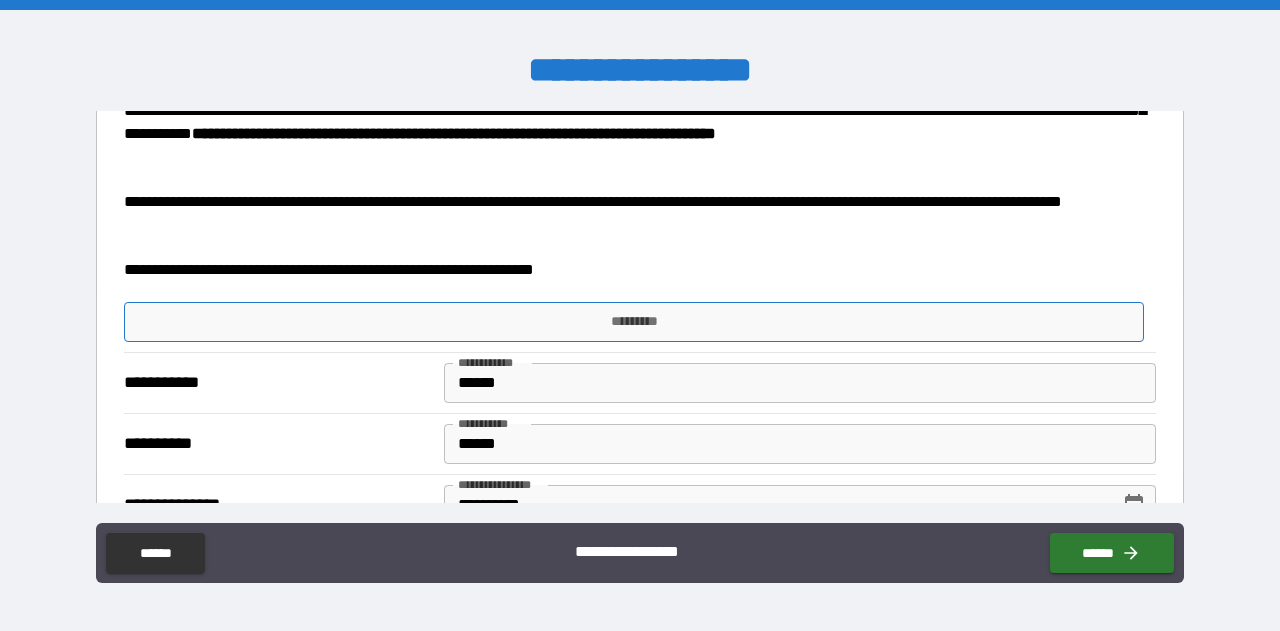 click on "*********" at bounding box center [634, 322] 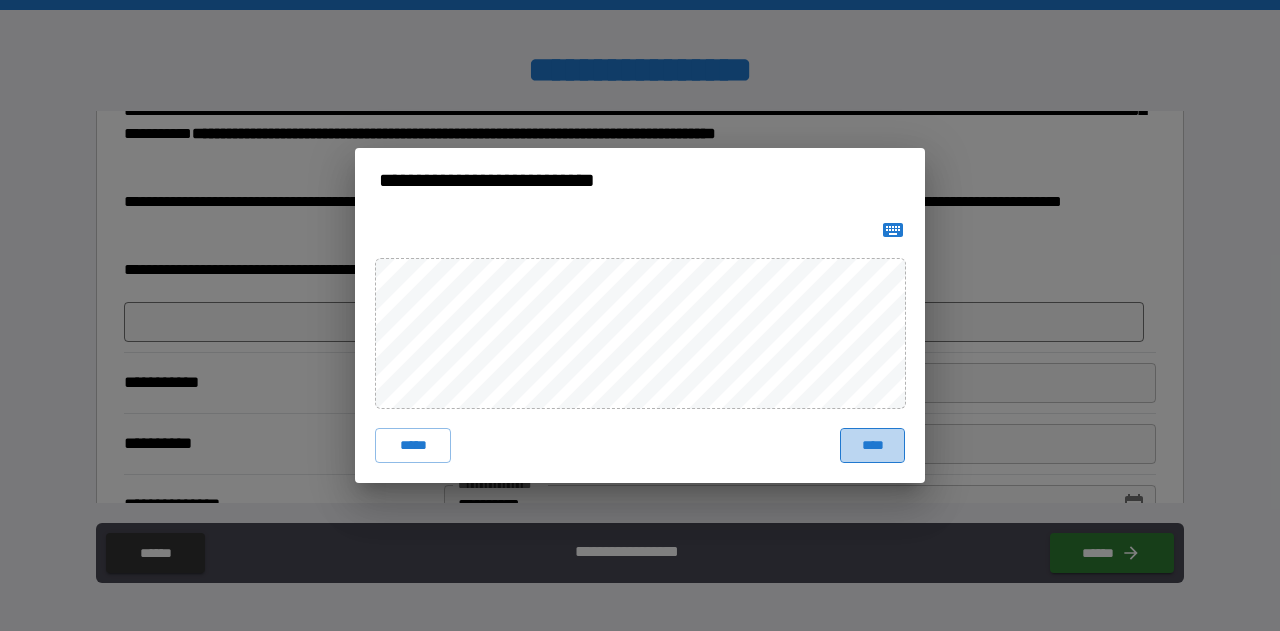 click on "****" at bounding box center (872, 446) 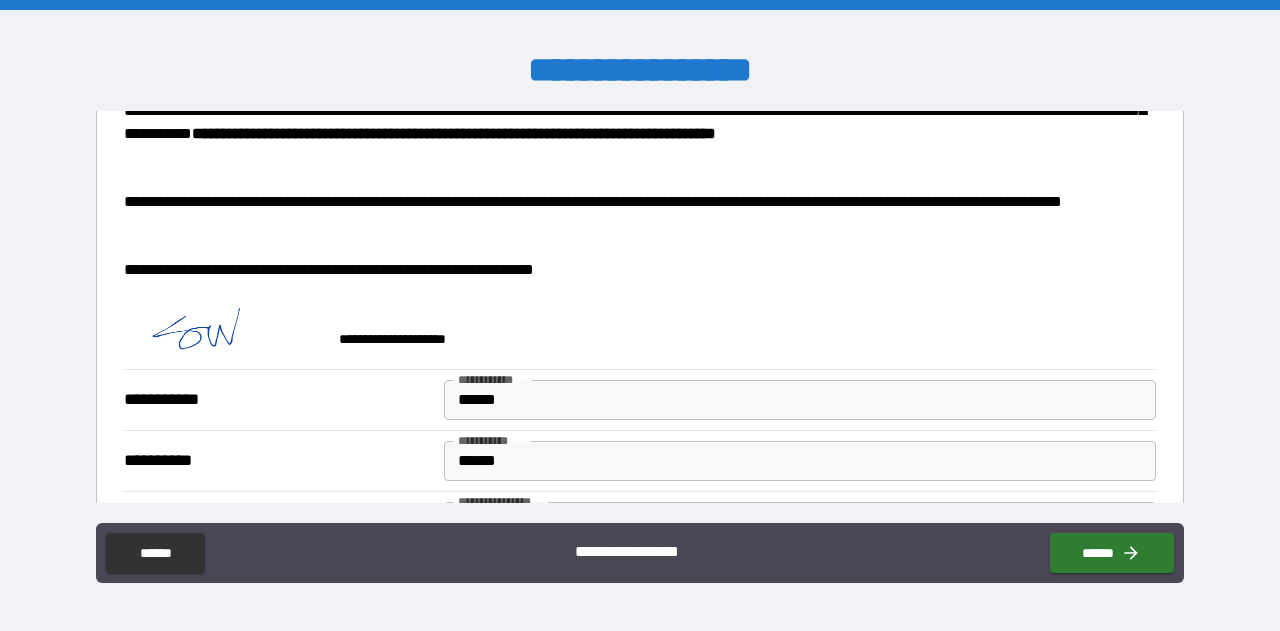 scroll, scrollTop: 529, scrollLeft: 0, axis: vertical 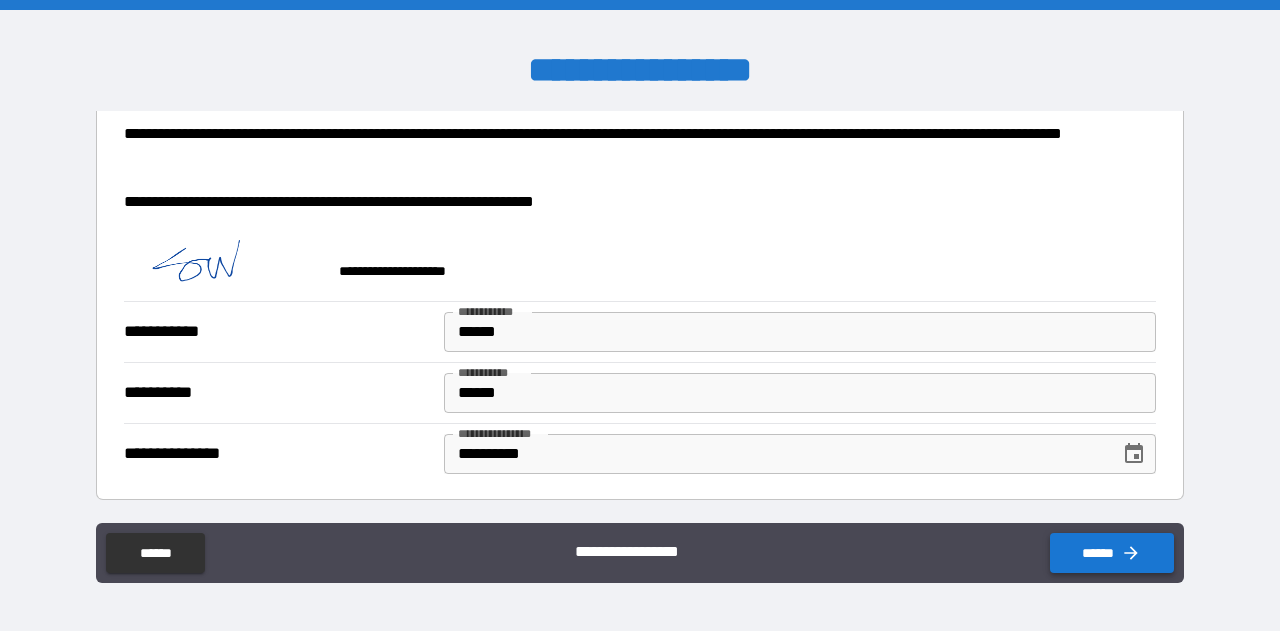 click on "******" at bounding box center [1112, 553] 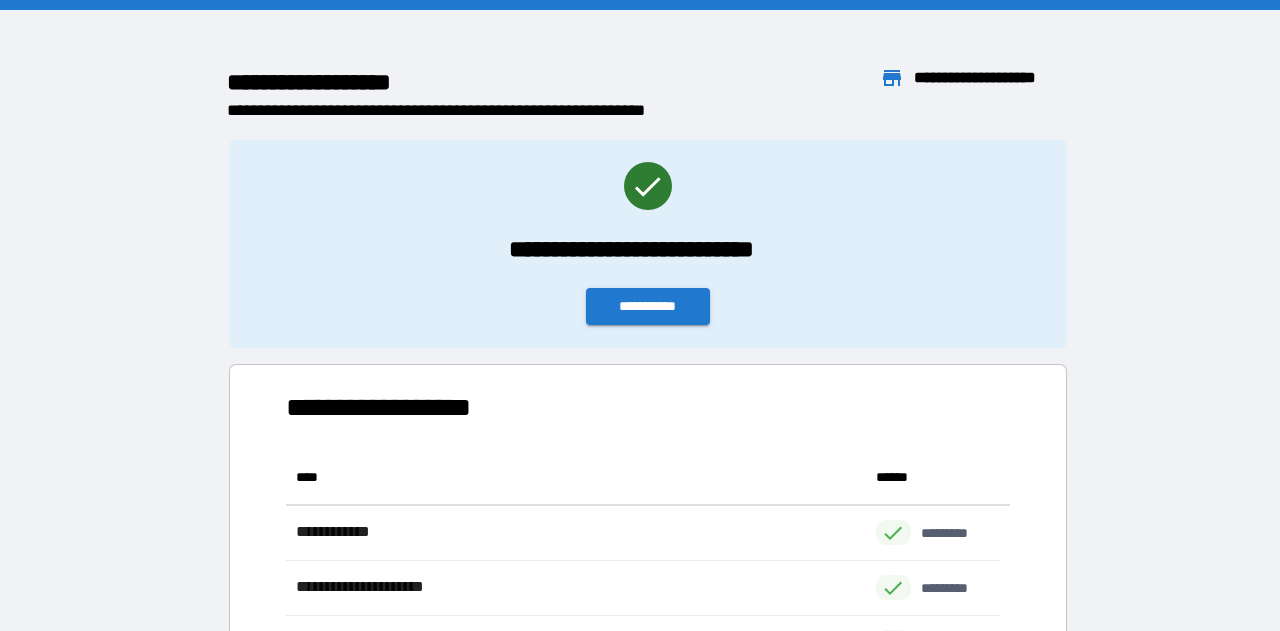 scroll, scrollTop: 16, scrollLeft: 16, axis: both 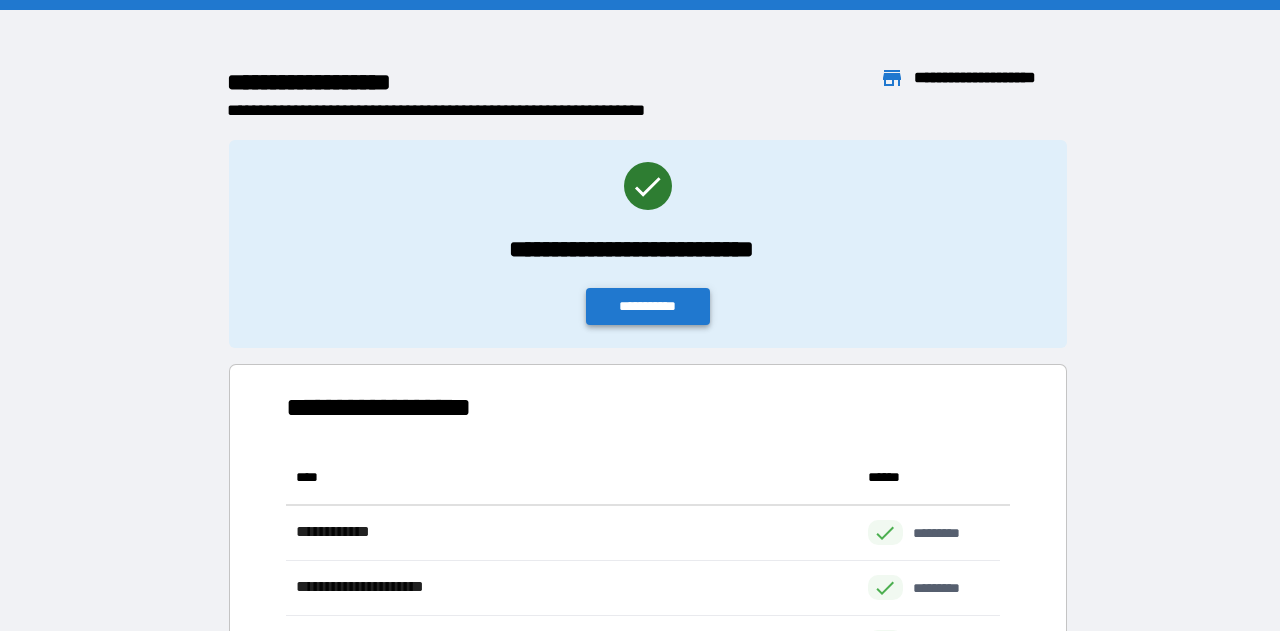 click on "**********" at bounding box center [648, 306] 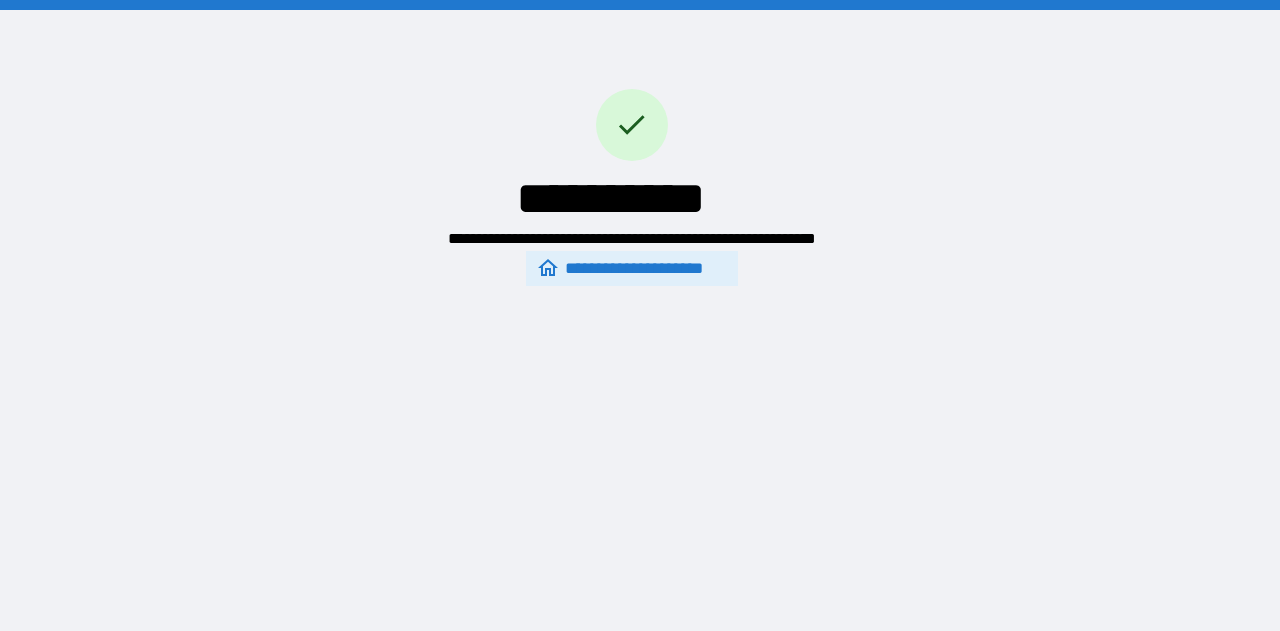 click on "**********" at bounding box center (631, 269) 